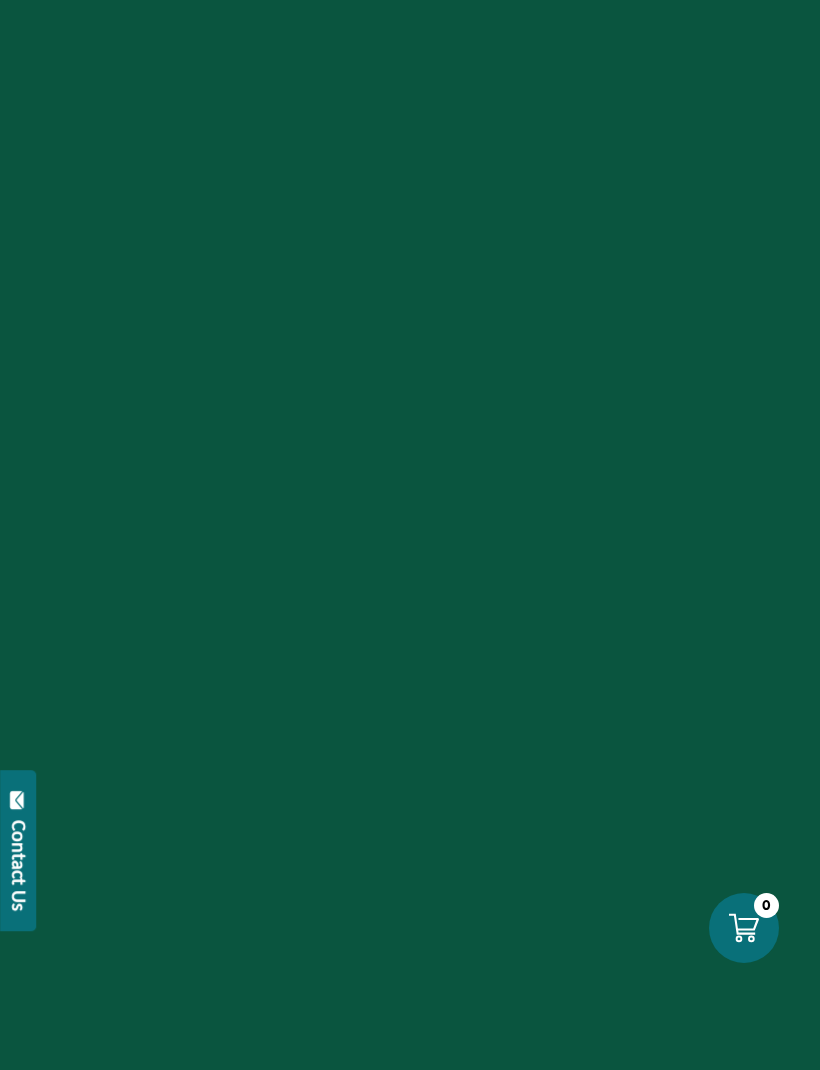scroll, scrollTop: 890, scrollLeft: 0, axis: vertical 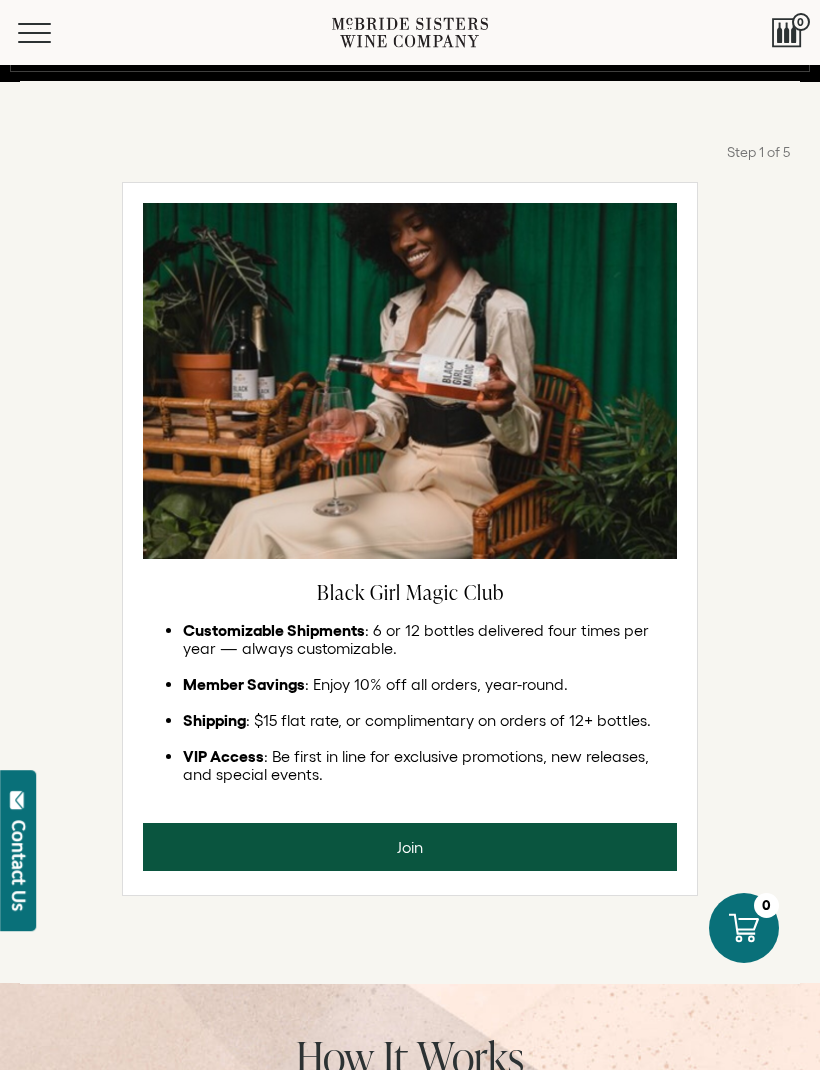 click on "Join" at bounding box center (410, 847) 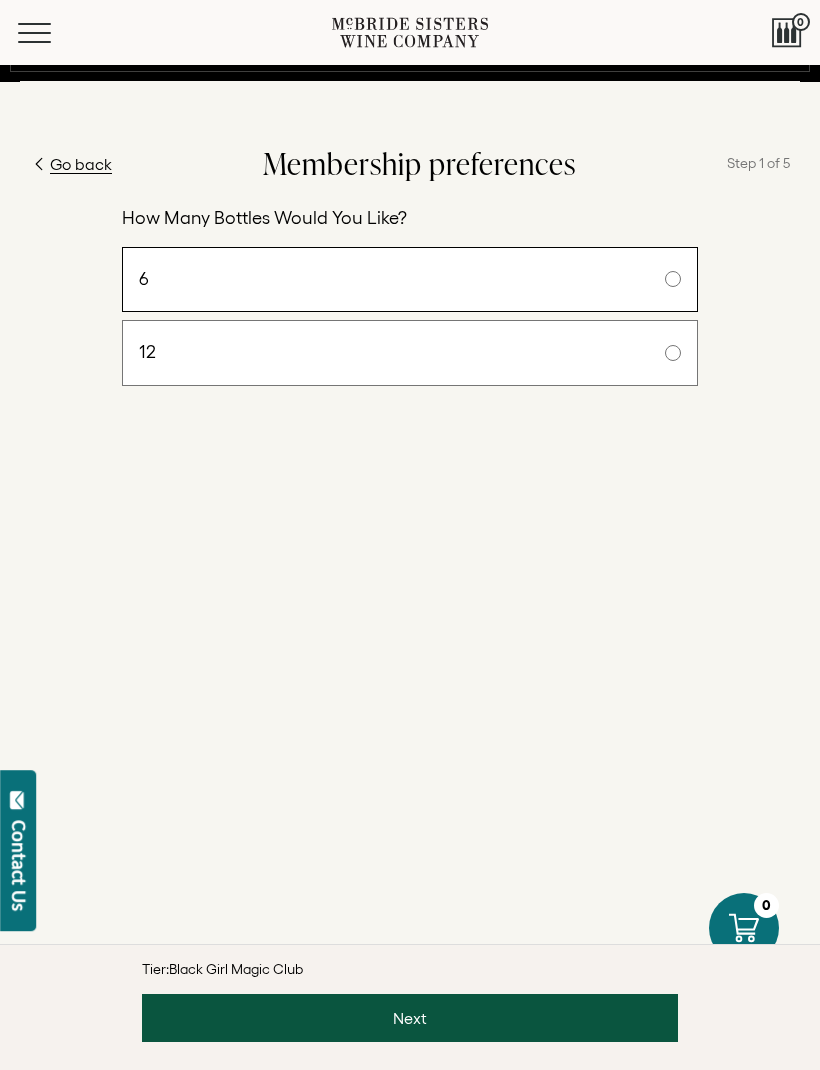click on "Next" at bounding box center [410, 1018] 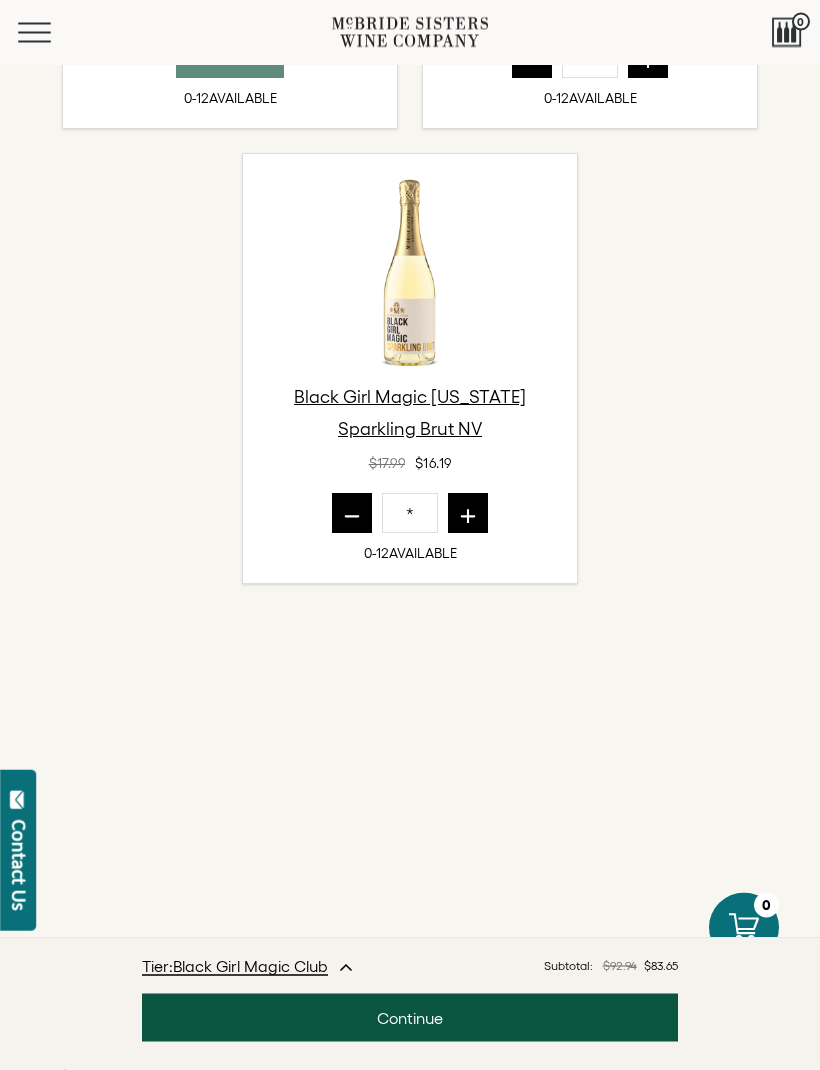 scroll, scrollTop: 1301, scrollLeft: 0, axis: vertical 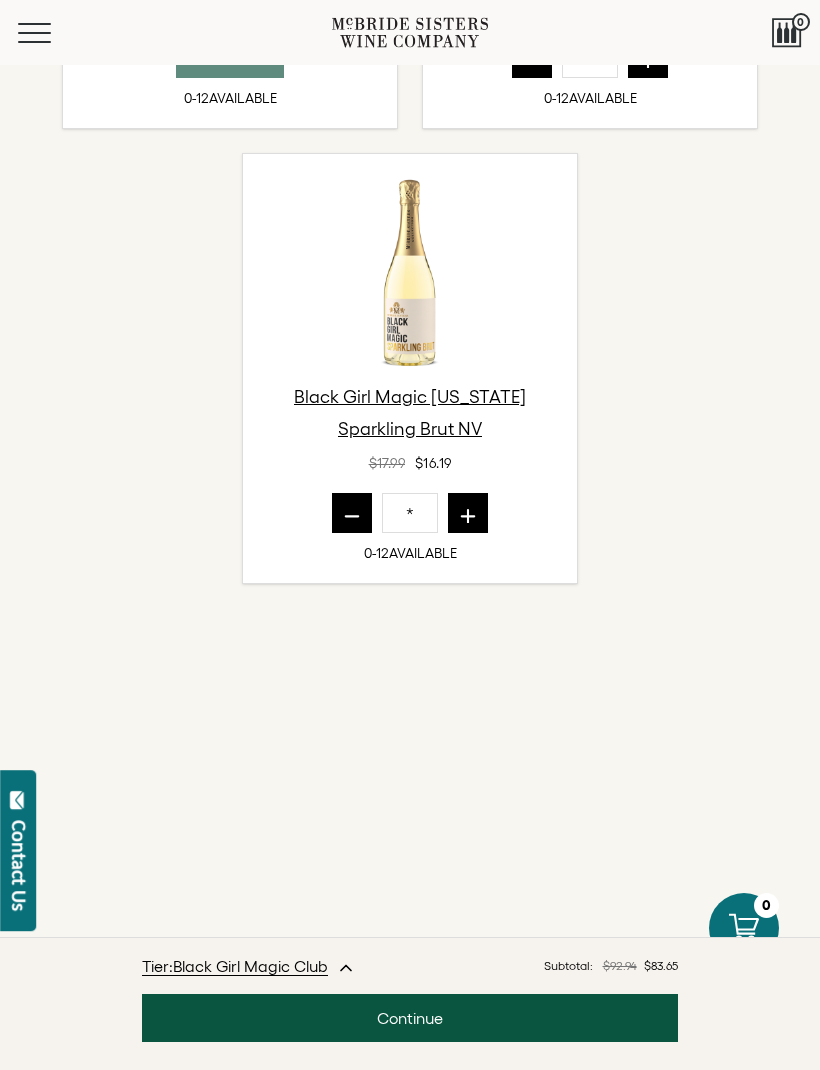 click at bounding box center [648, 58] 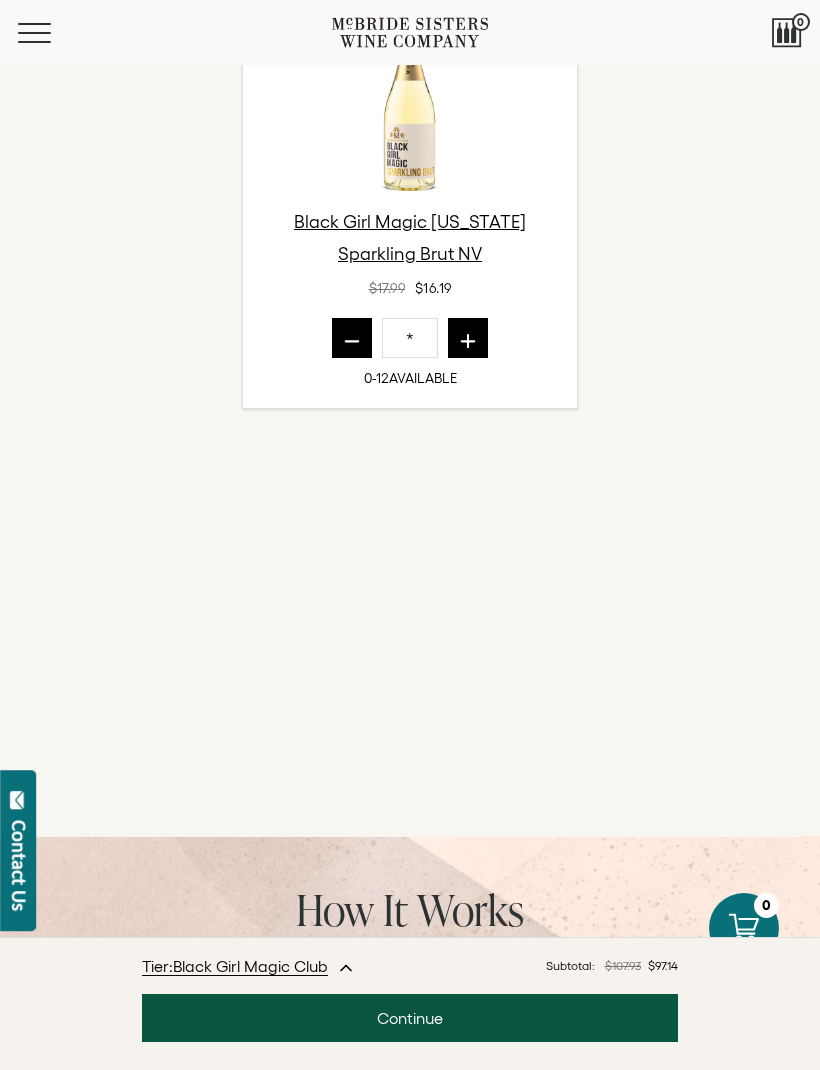 scroll, scrollTop: 1468, scrollLeft: 0, axis: vertical 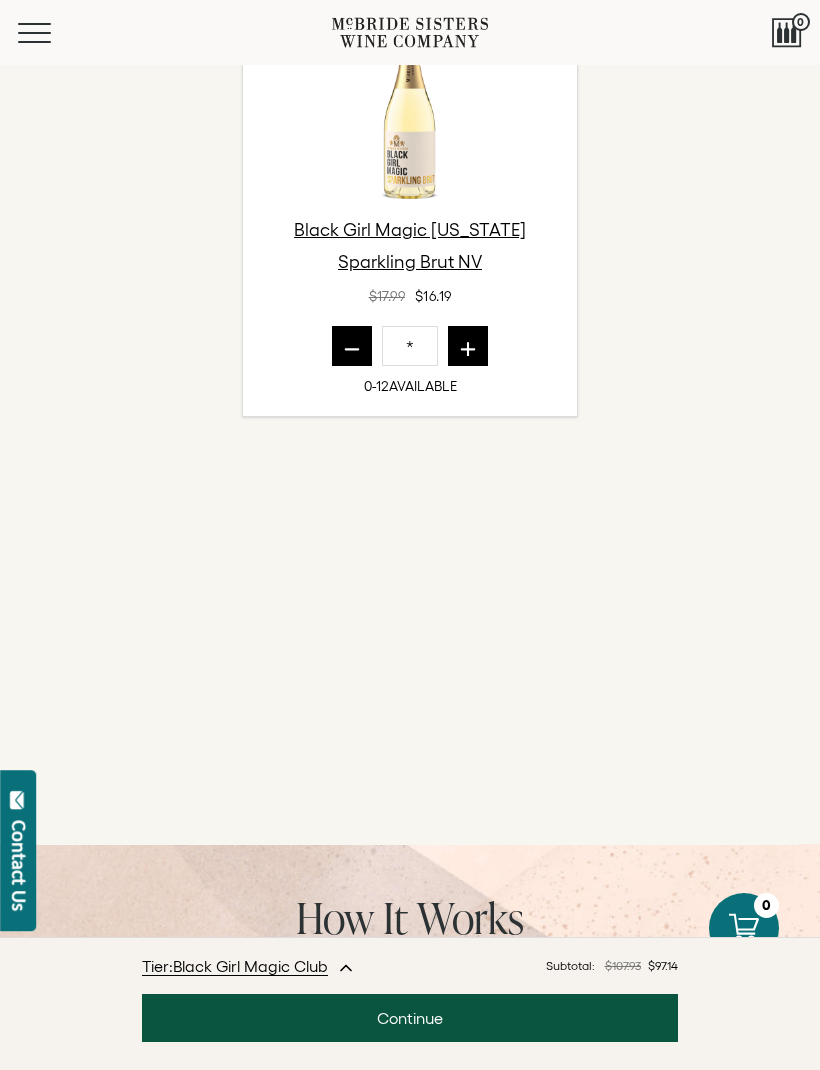 click on "Continue" at bounding box center (410, 1018) 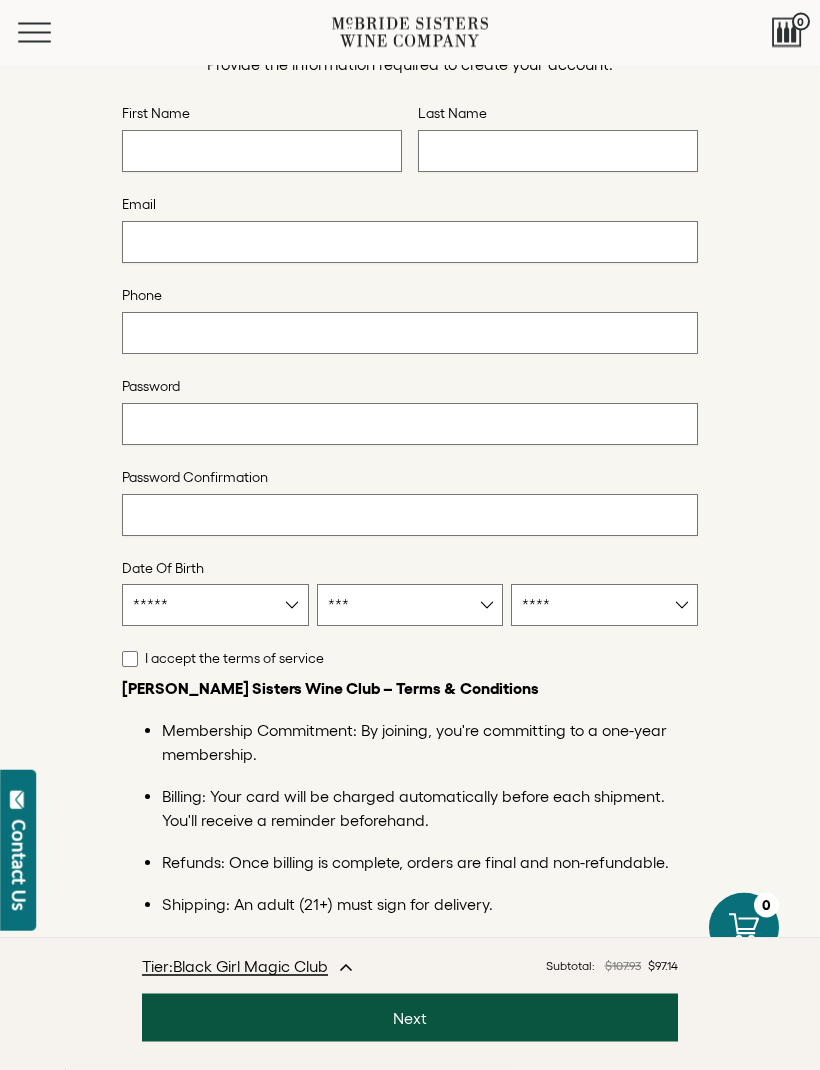 scroll, scrollTop: 664, scrollLeft: 0, axis: vertical 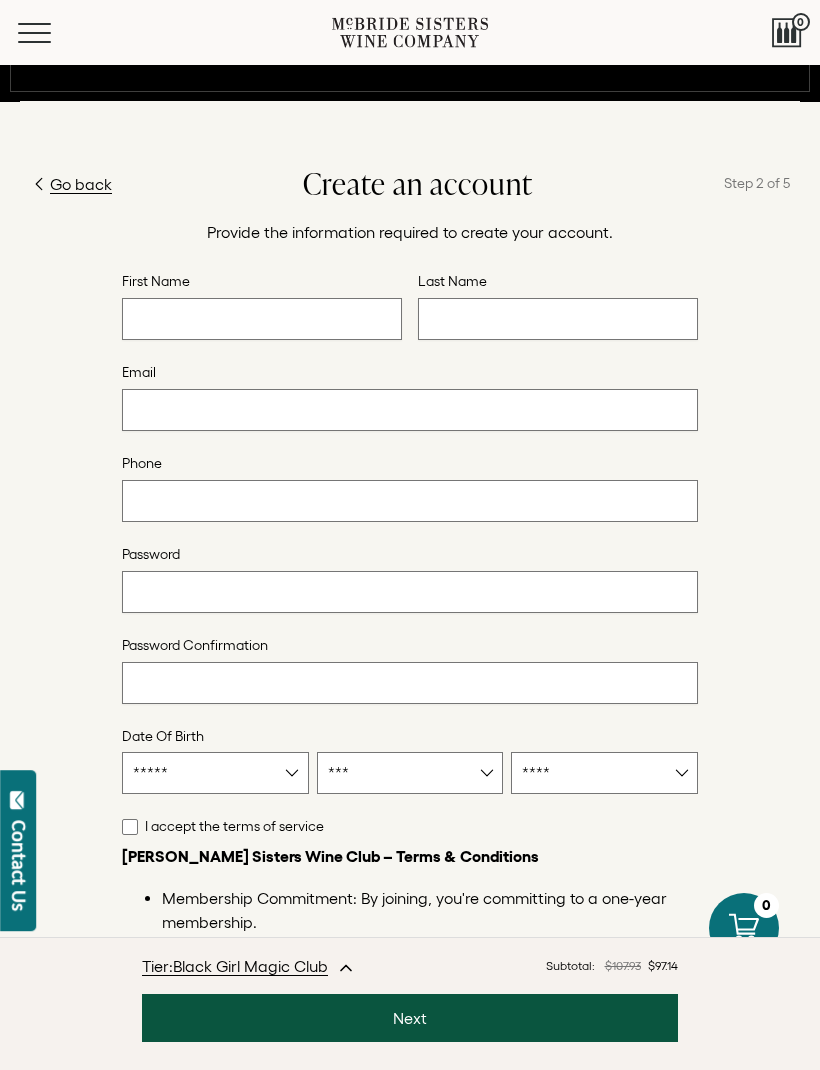 click at bounding box center [262, 319] 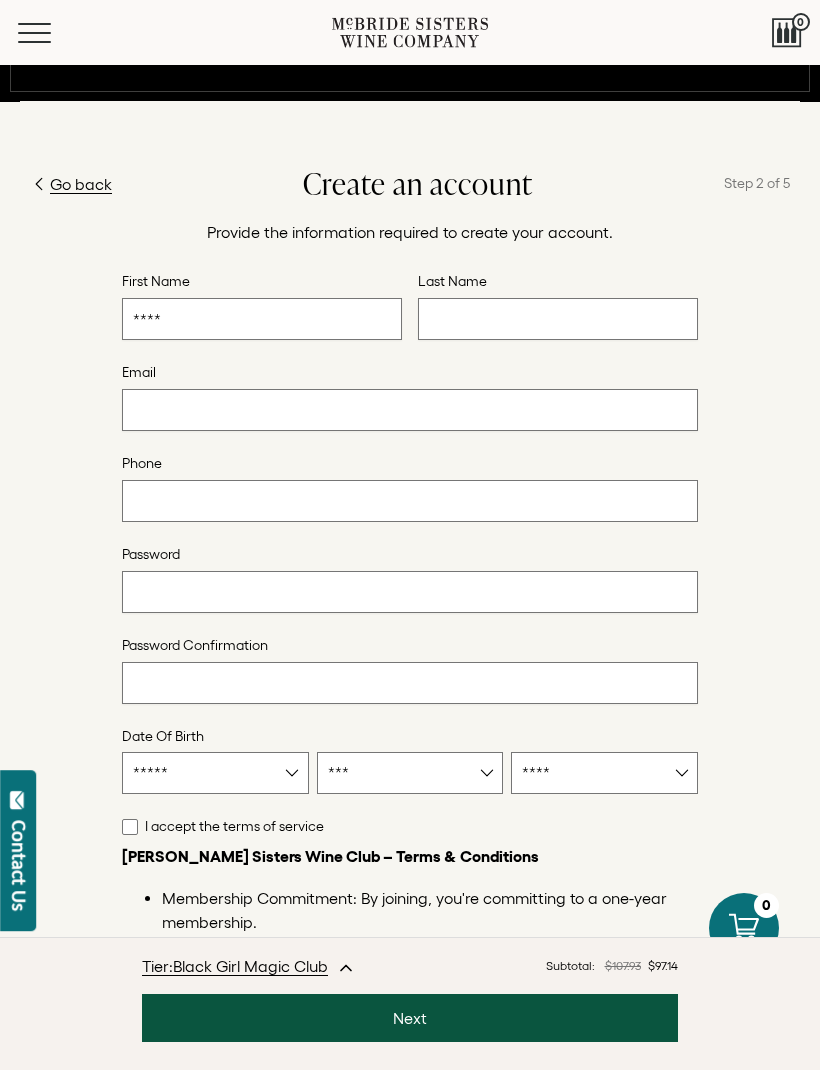 type on "****" 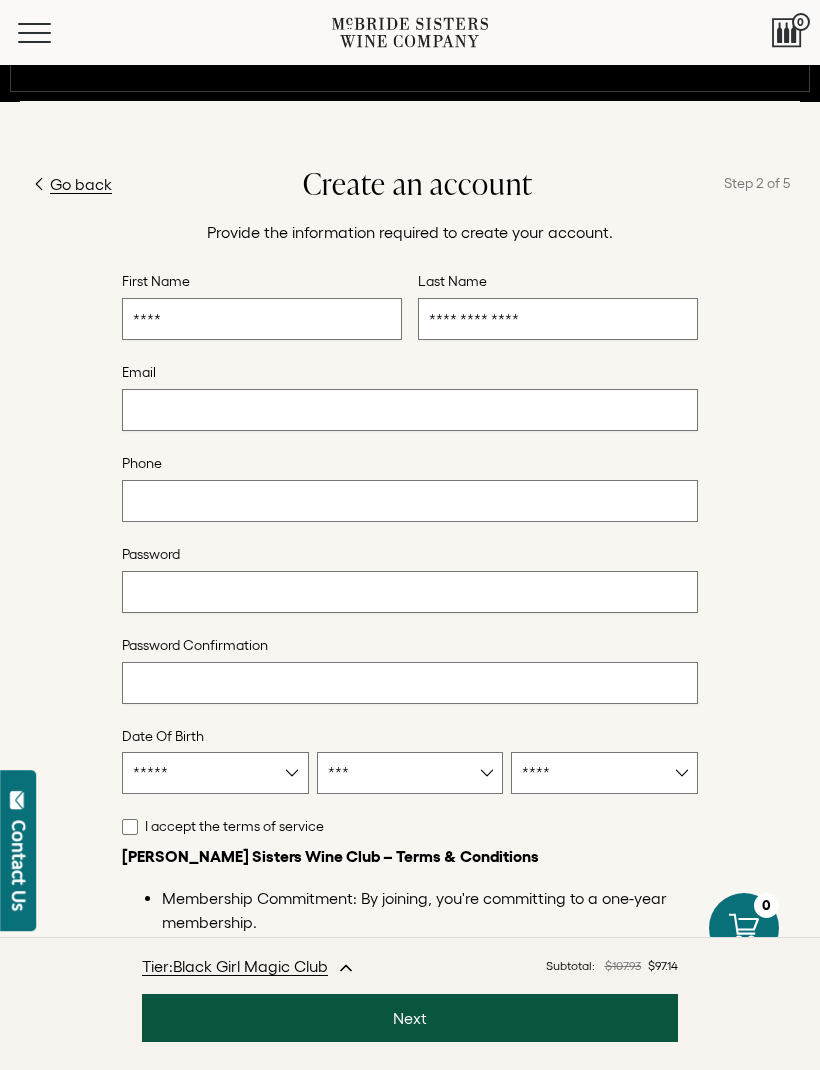 type on "**********" 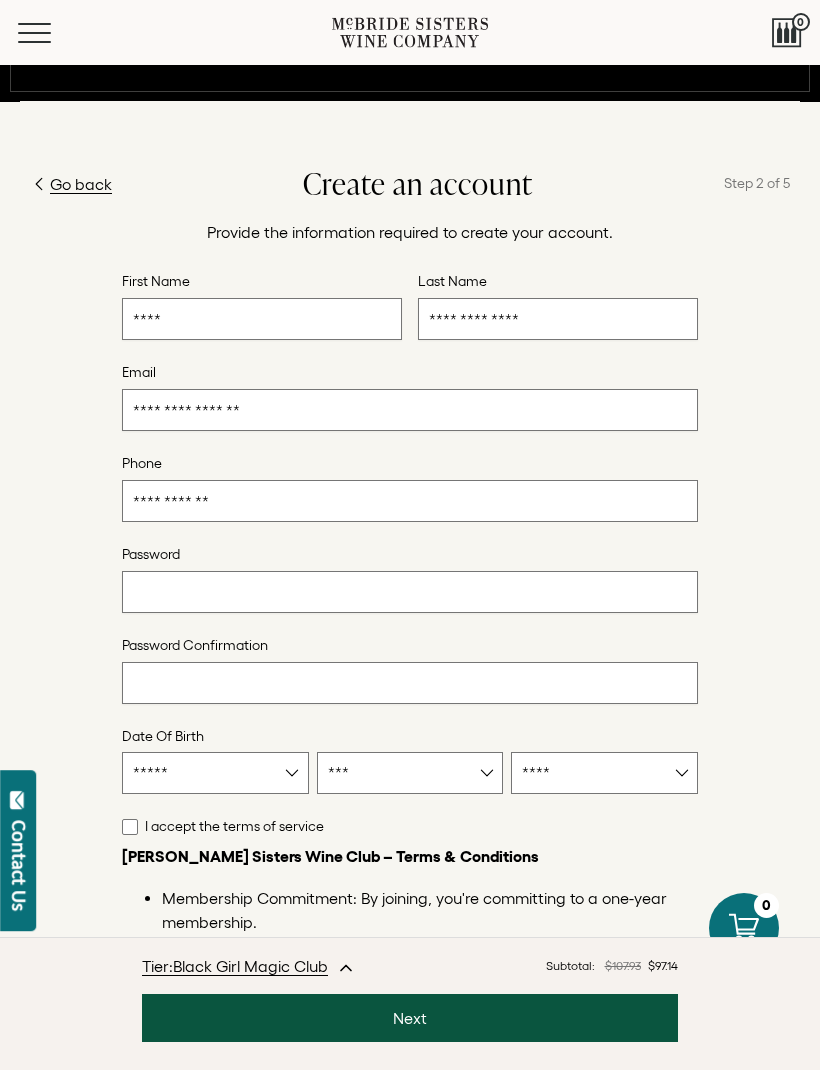 type on "**********" 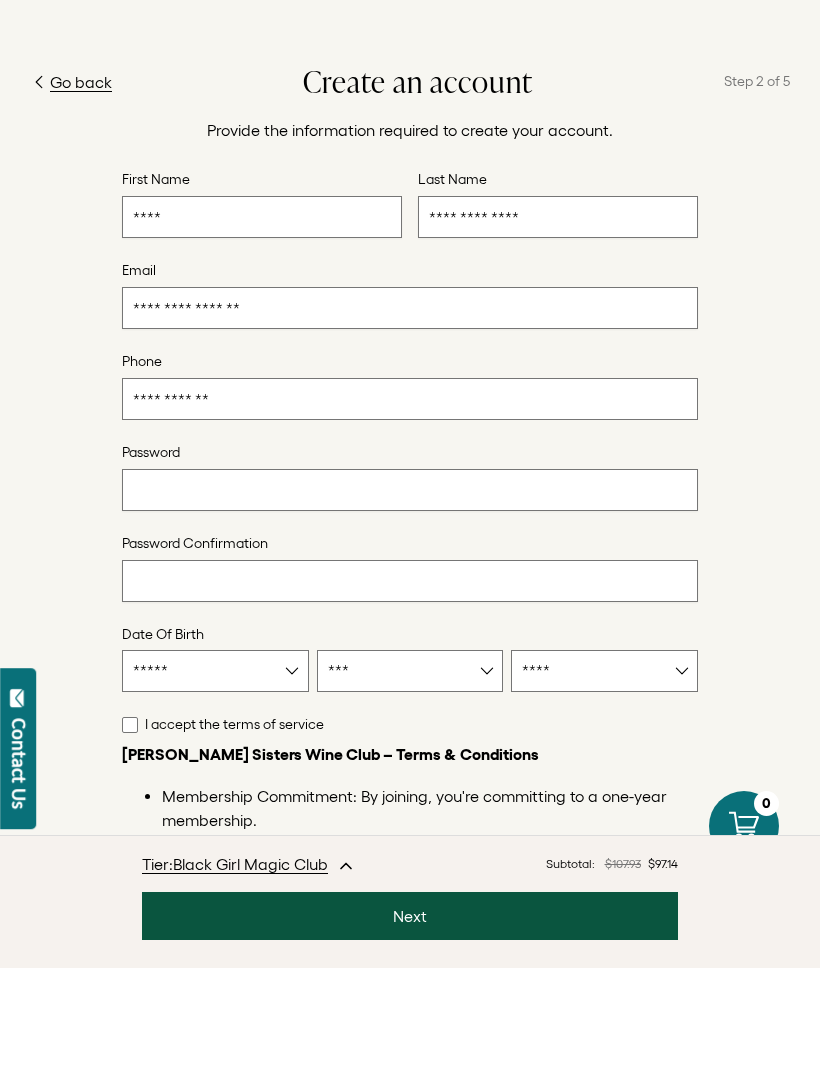 click on "***** ******* ******** ***** ***** *** **** **** ****** ********* ******* ******** ********" at bounding box center (215, 773) 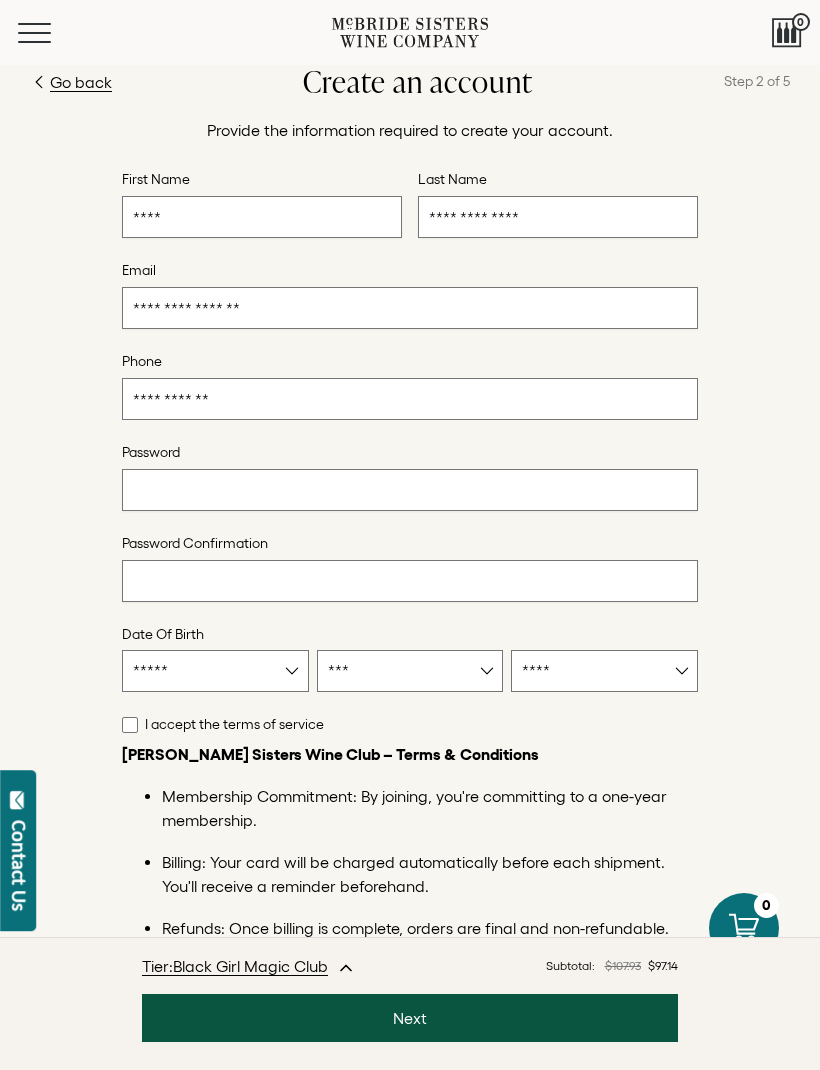 select on "**" 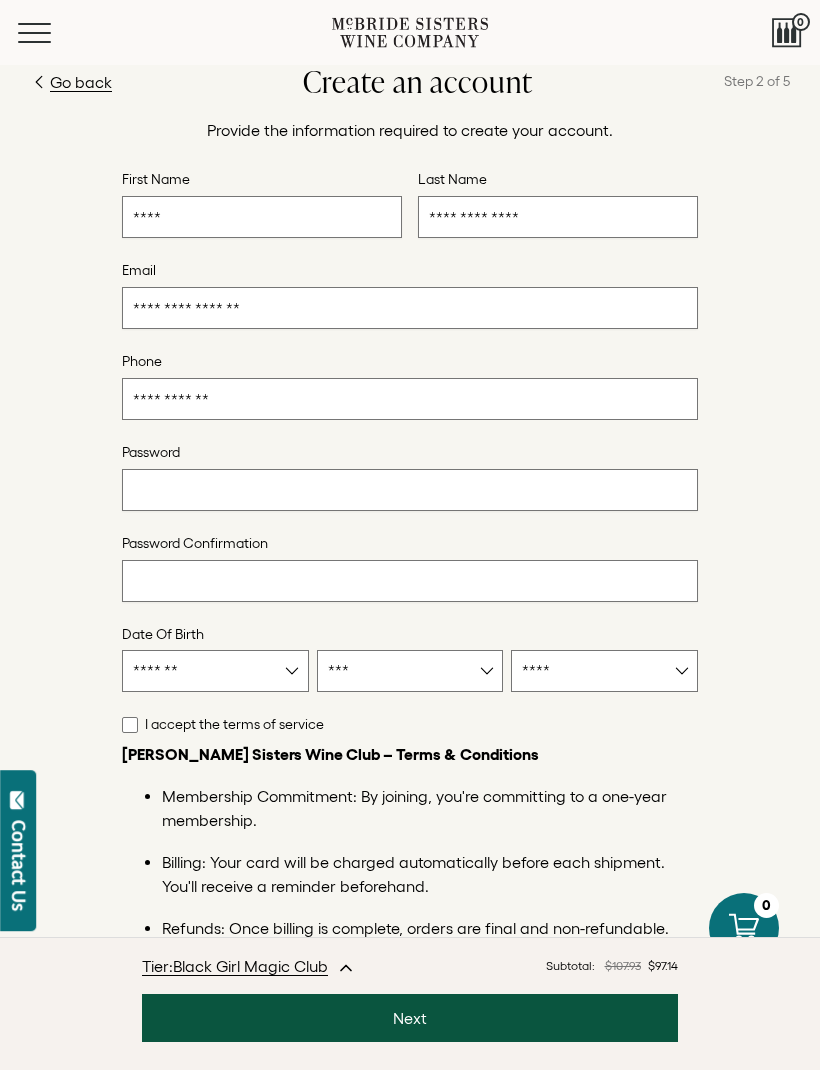 click on "*** * * * * * * * * * ** ** ** ** ** ** ** ** ** ** ** ** ** ** ** ** ** ** ** ** ** **" at bounding box center [410, 671] 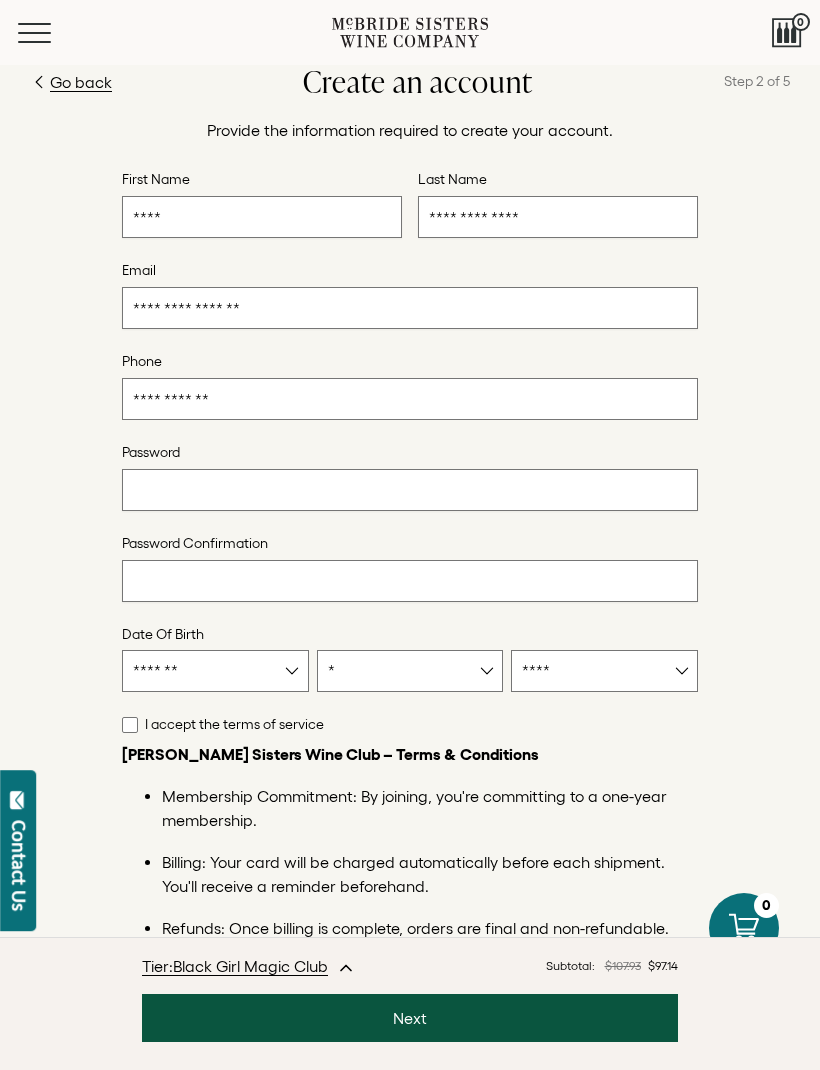 click on "**** **** **** **** **** **** **** **** **** **** **** **** **** **** **** **** **** **** **** **** **** **** **** **** **** **** **** **** **** **** **** **** **** **** **** **** **** **** **** **** **** **** **** **** **** **** **** **** **** **** **** **** **** **** **** **** **** **** **** **** **** **** **** **** **** **** **** **** **** **** **** **** **** **** **** **** **** **** **** **** **** **** **** **** **** **** **** **** **** **** **** **** **** **** **** **** **** **** **** **** **** **** **** **** **** **** **** **** **** **** **** **** **** **** **** **** **** **** **** **** **** ****" at bounding box center [604, 671] 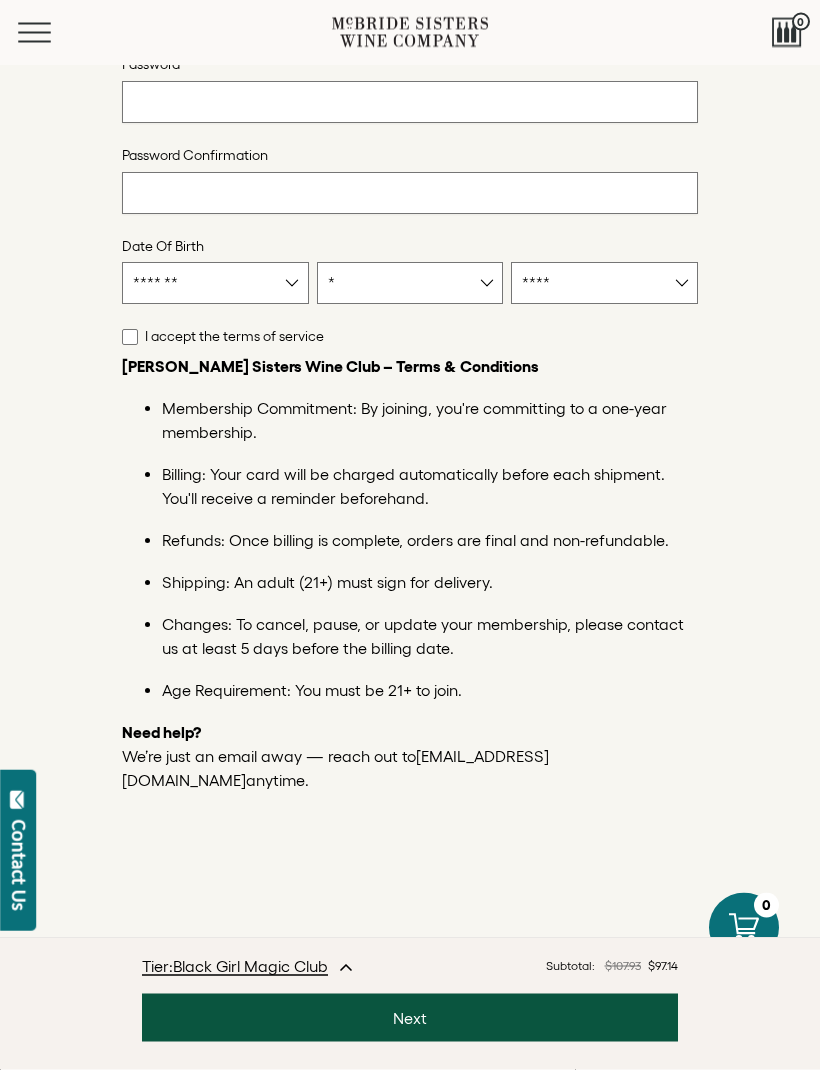click on "Next" at bounding box center [410, 1018] 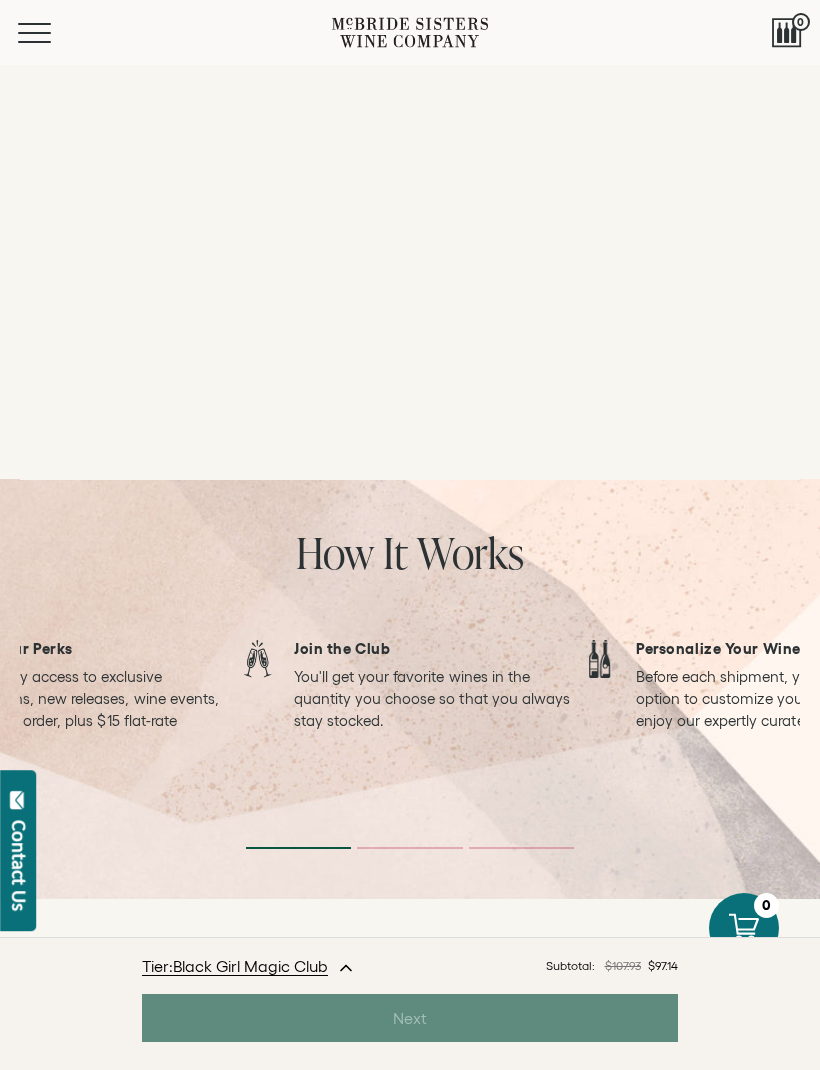 select on "**" 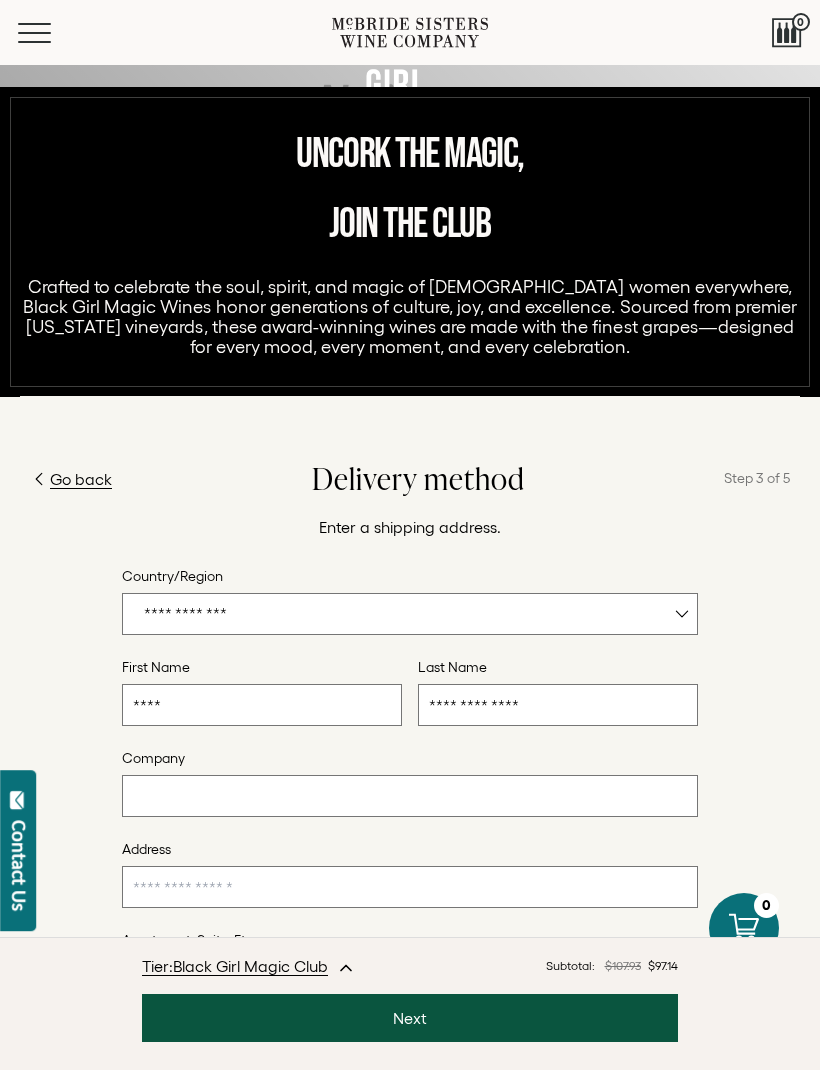 scroll, scrollTop: 363, scrollLeft: 0, axis: vertical 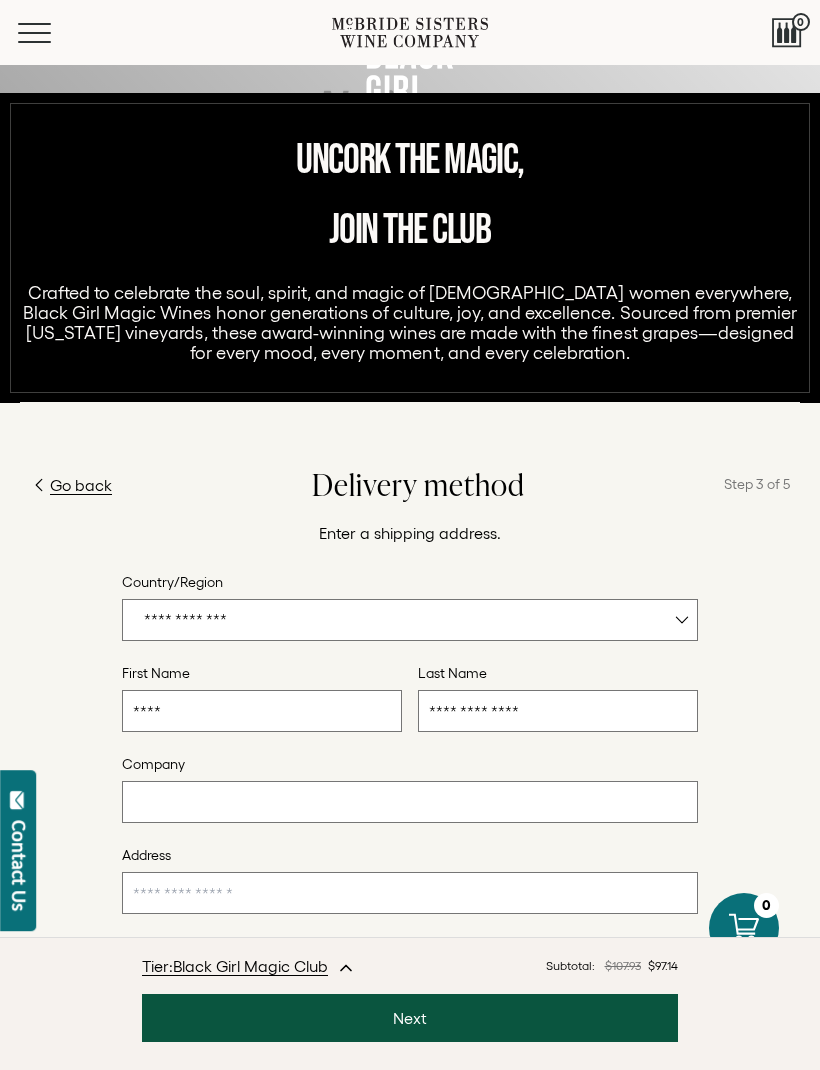 click at bounding box center (410, 893) 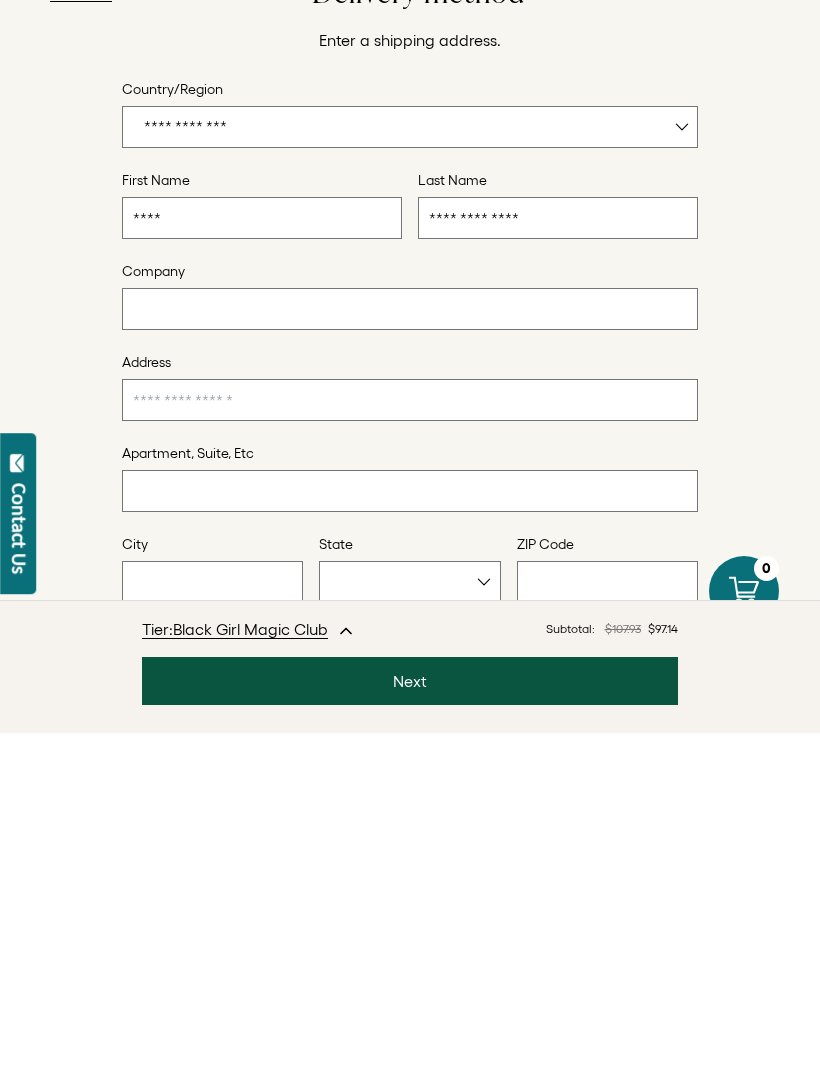 type on "**********" 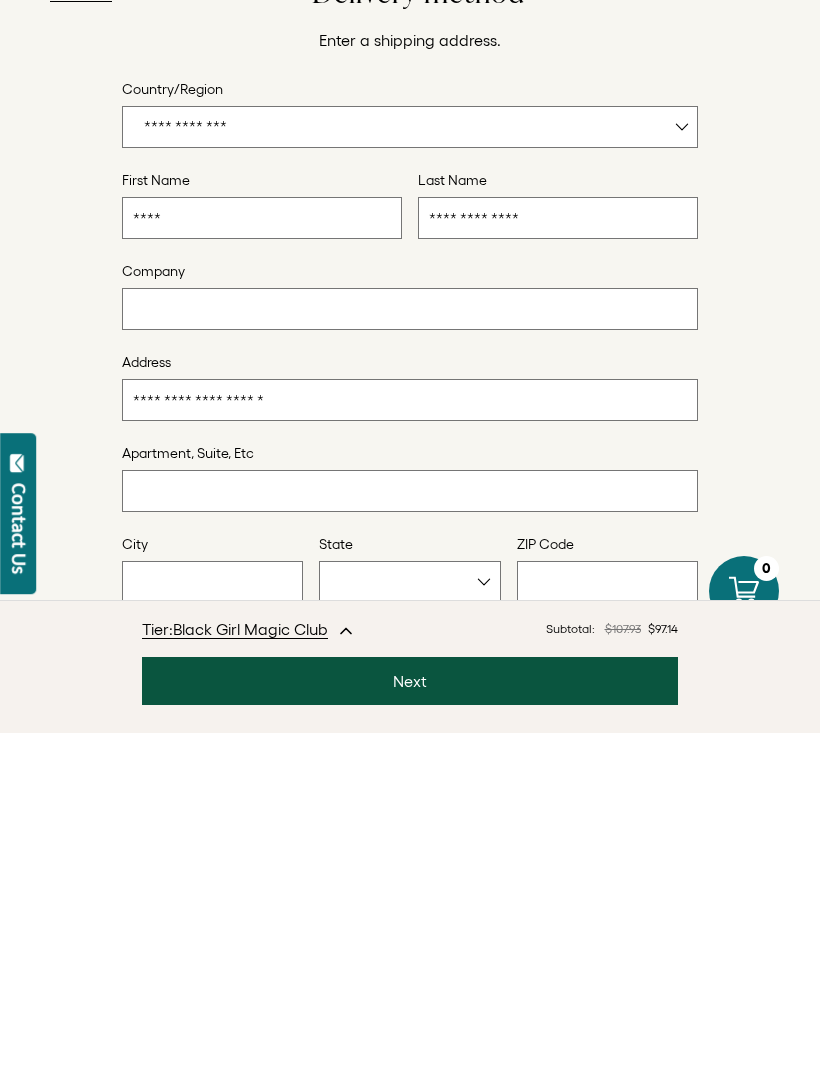 type on "********" 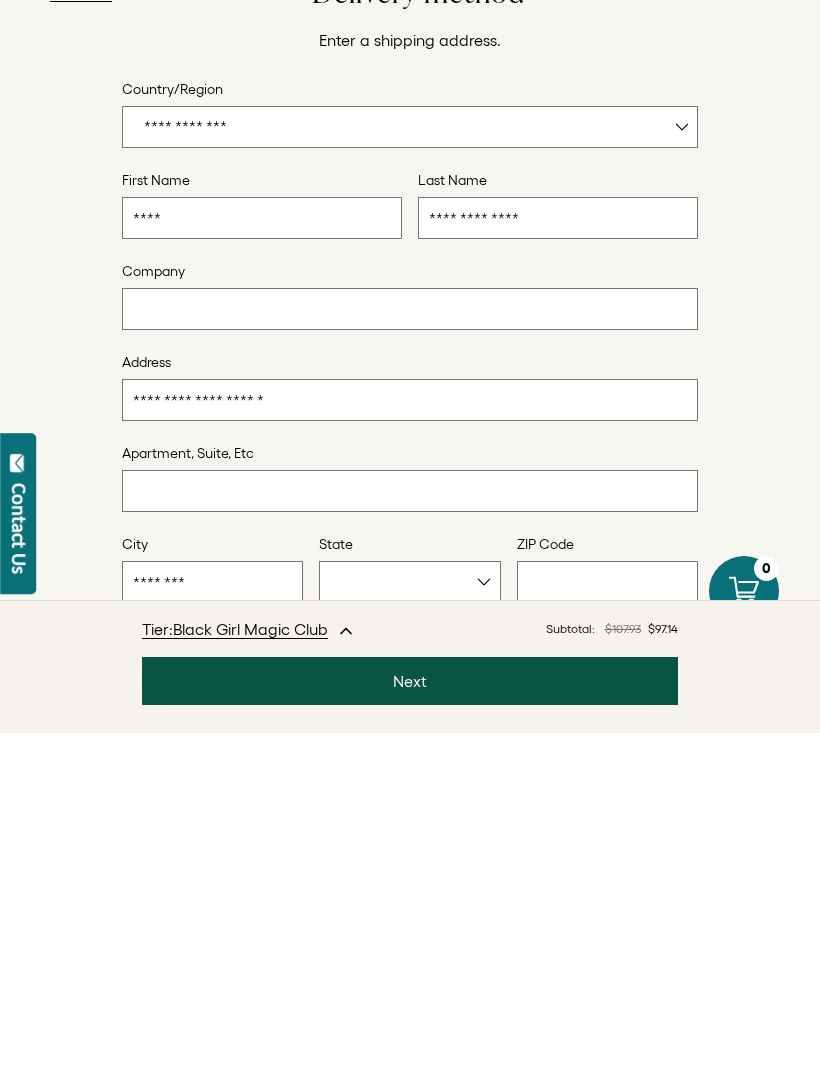 select on "**" 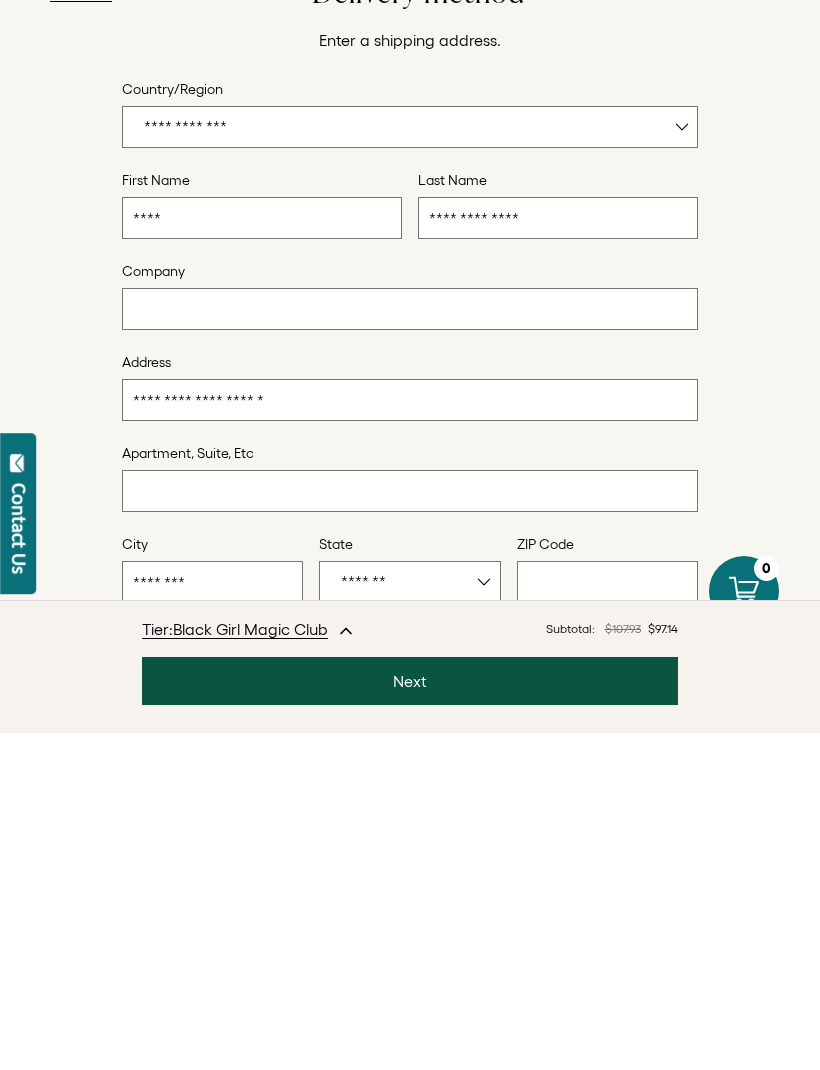 type on "*****" 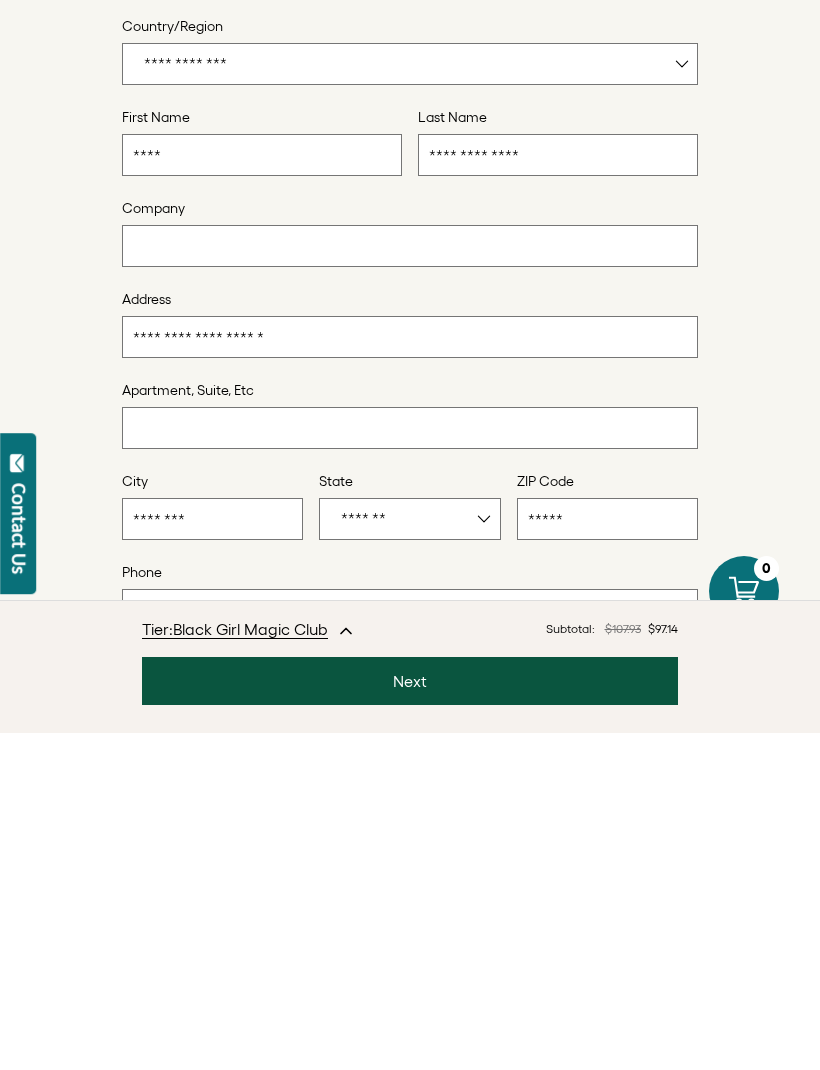 scroll, scrollTop: 588, scrollLeft: 0, axis: vertical 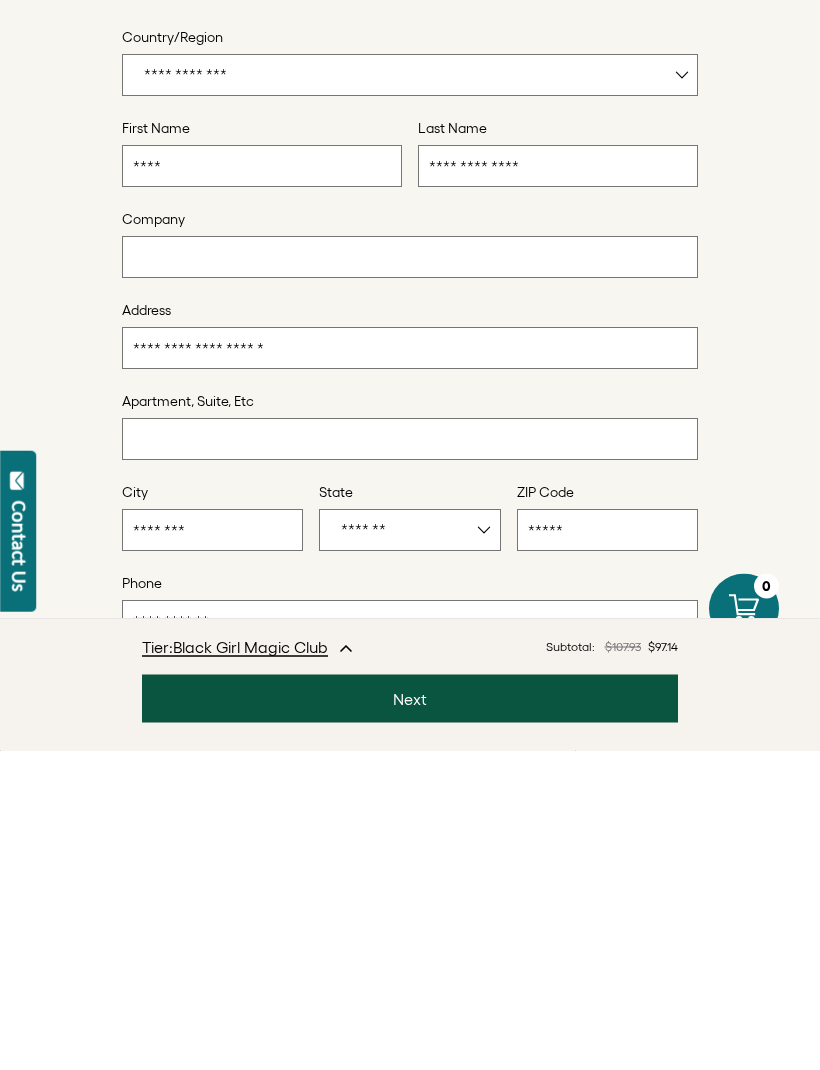 click on "**********" at bounding box center (410, 941) 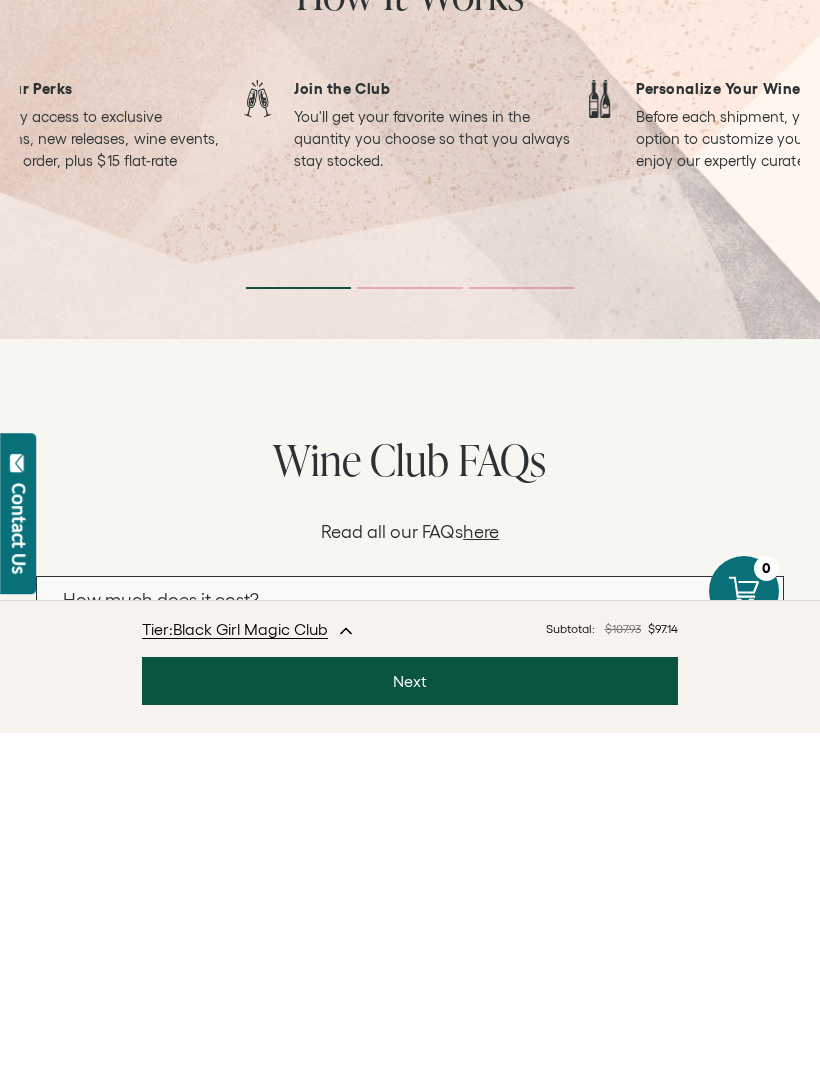 scroll, scrollTop: 1614, scrollLeft: 0, axis: vertical 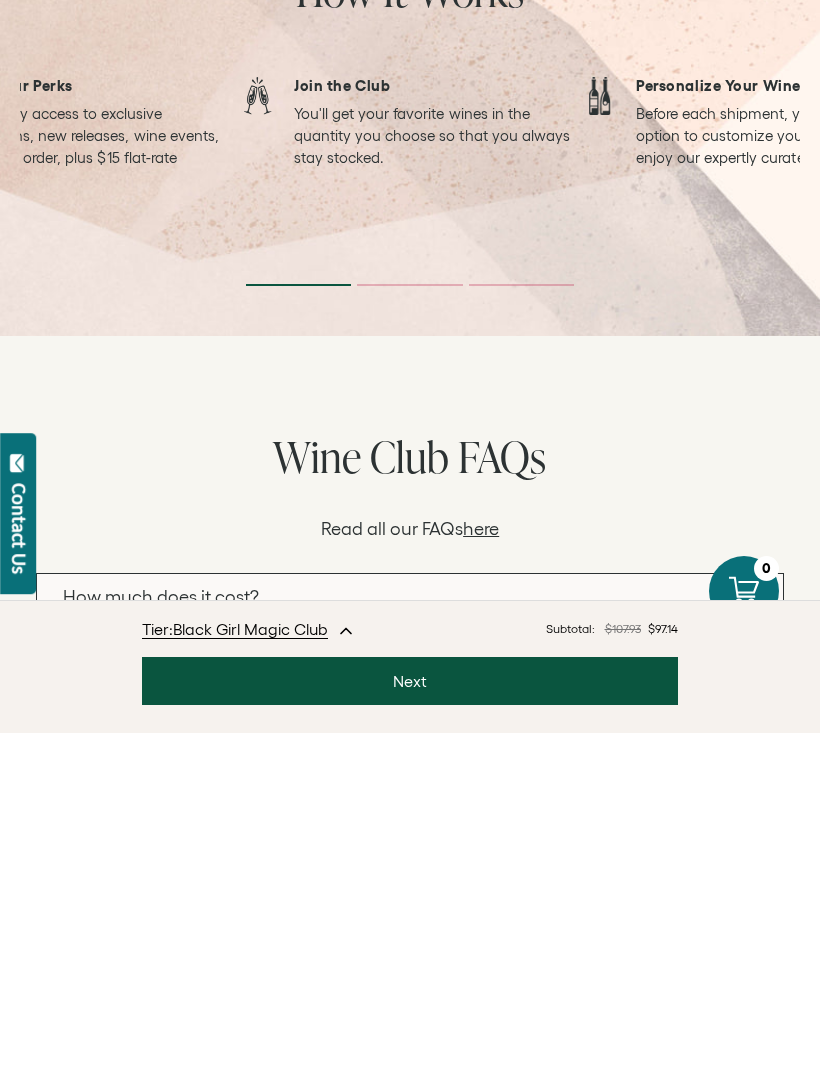 click on "Next" at bounding box center [410, 1018] 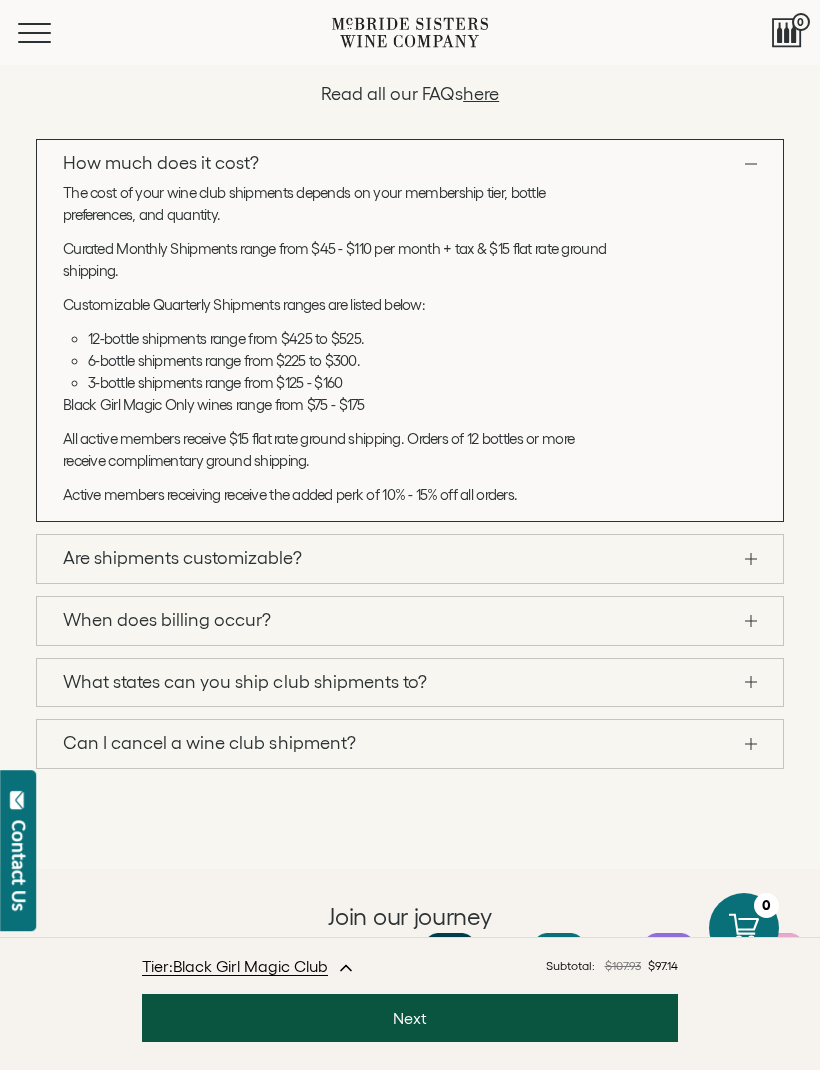 scroll, scrollTop: 2185, scrollLeft: 0, axis: vertical 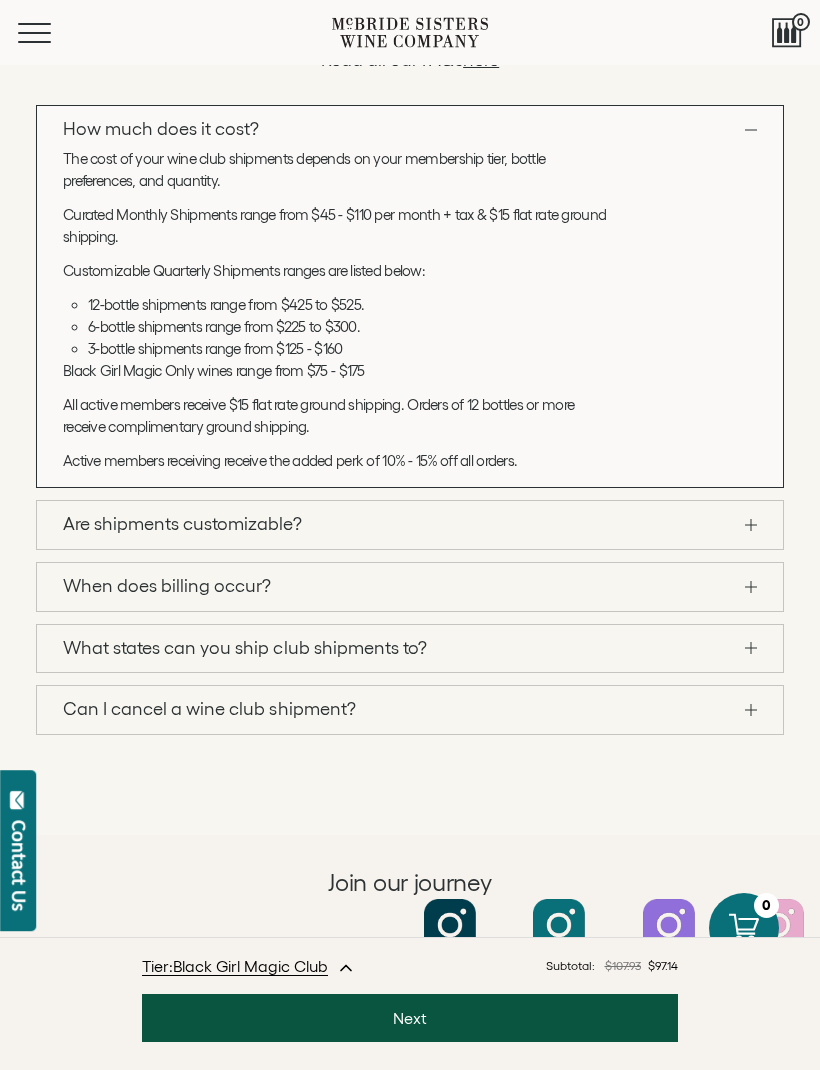 click on "Are shipments customizable?" at bounding box center [410, 525] 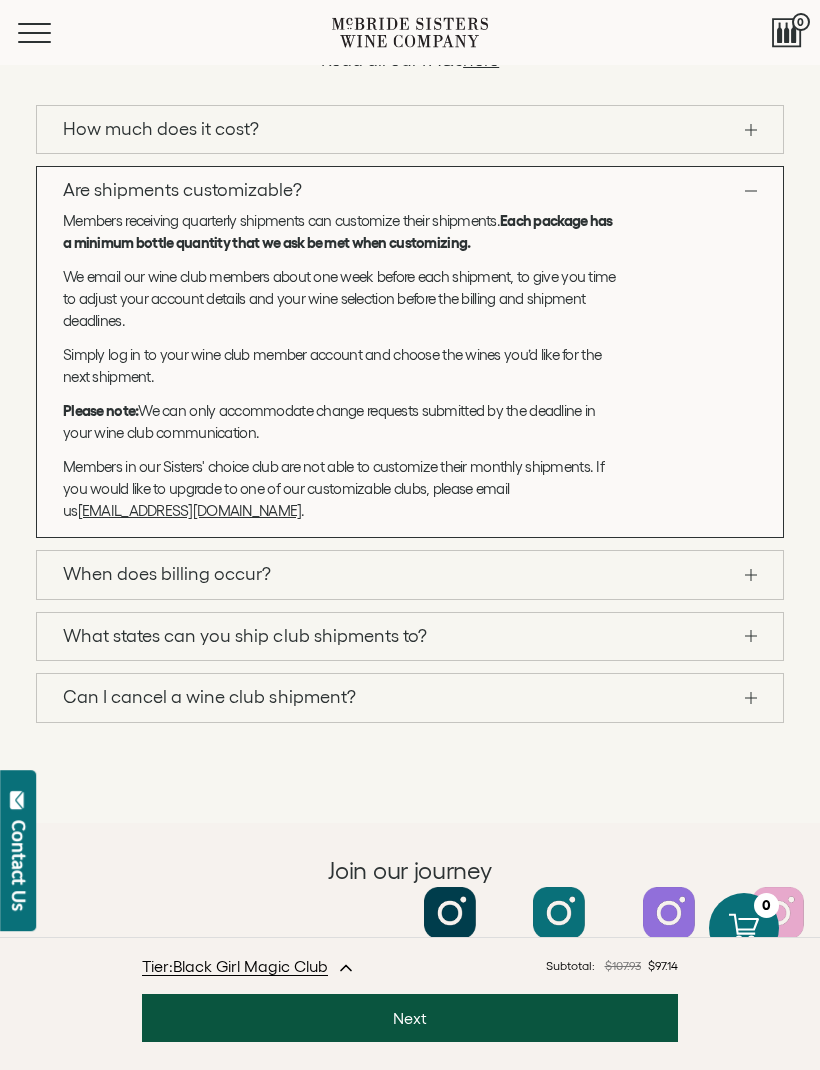 click on "What states can you ship club shipments to?" at bounding box center (410, 637) 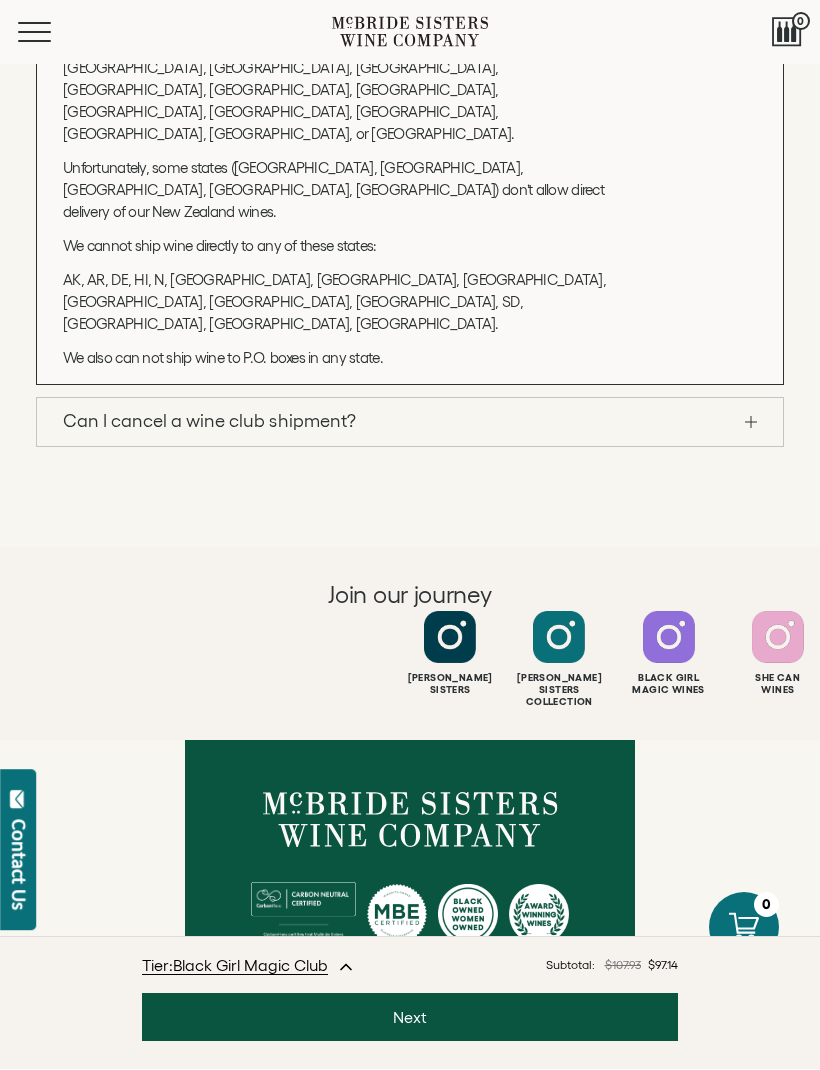 click on "Next" at bounding box center [410, 1018] 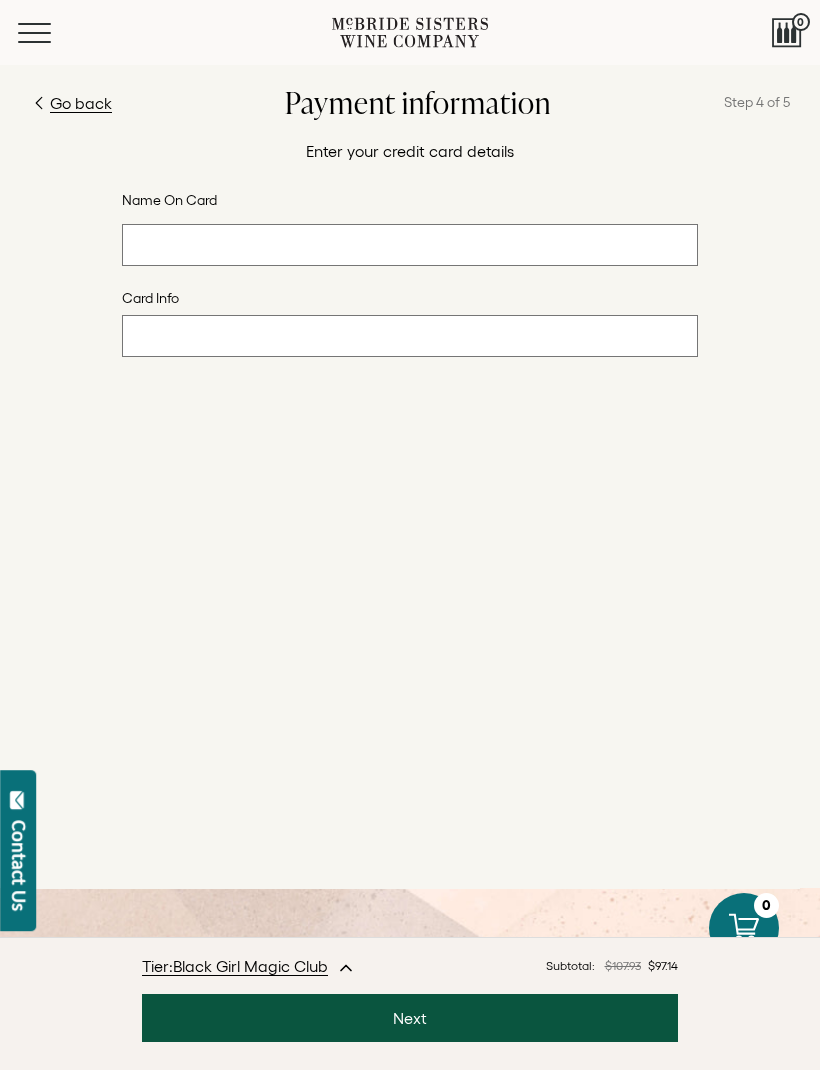 scroll, scrollTop: 664, scrollLeft: 0, axis: vertical 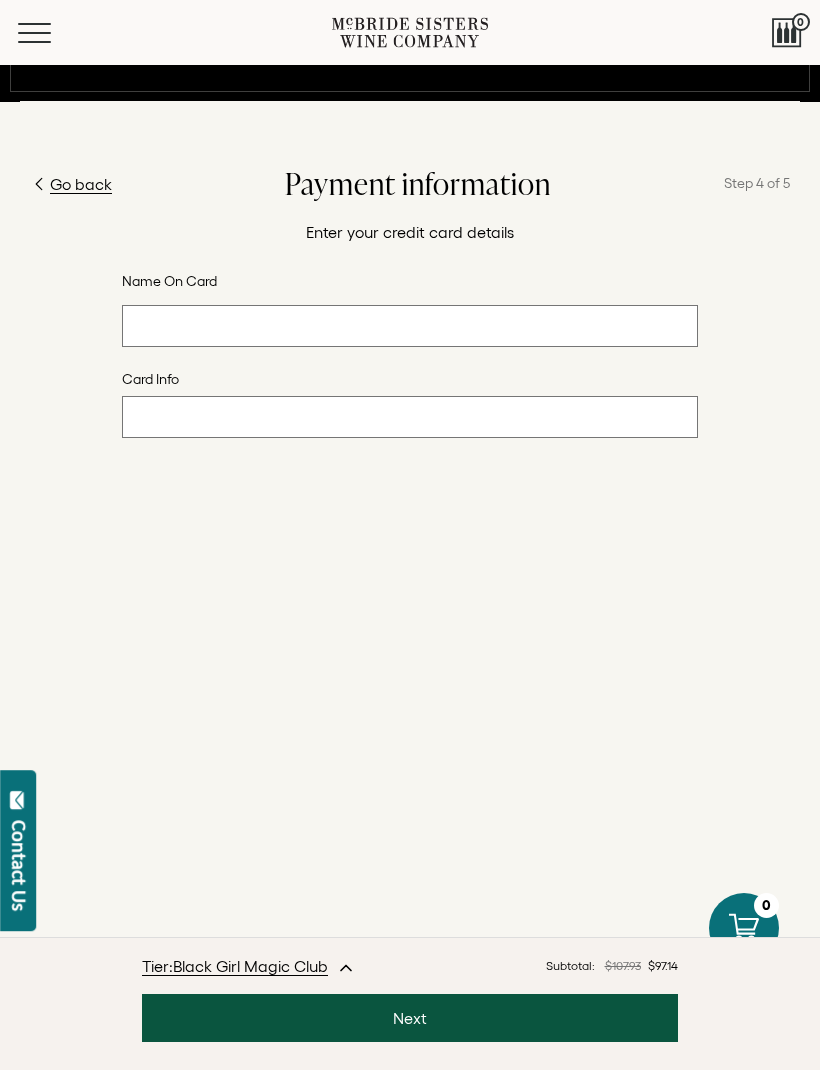 click on "Go back" at bounding box center (81, 184) 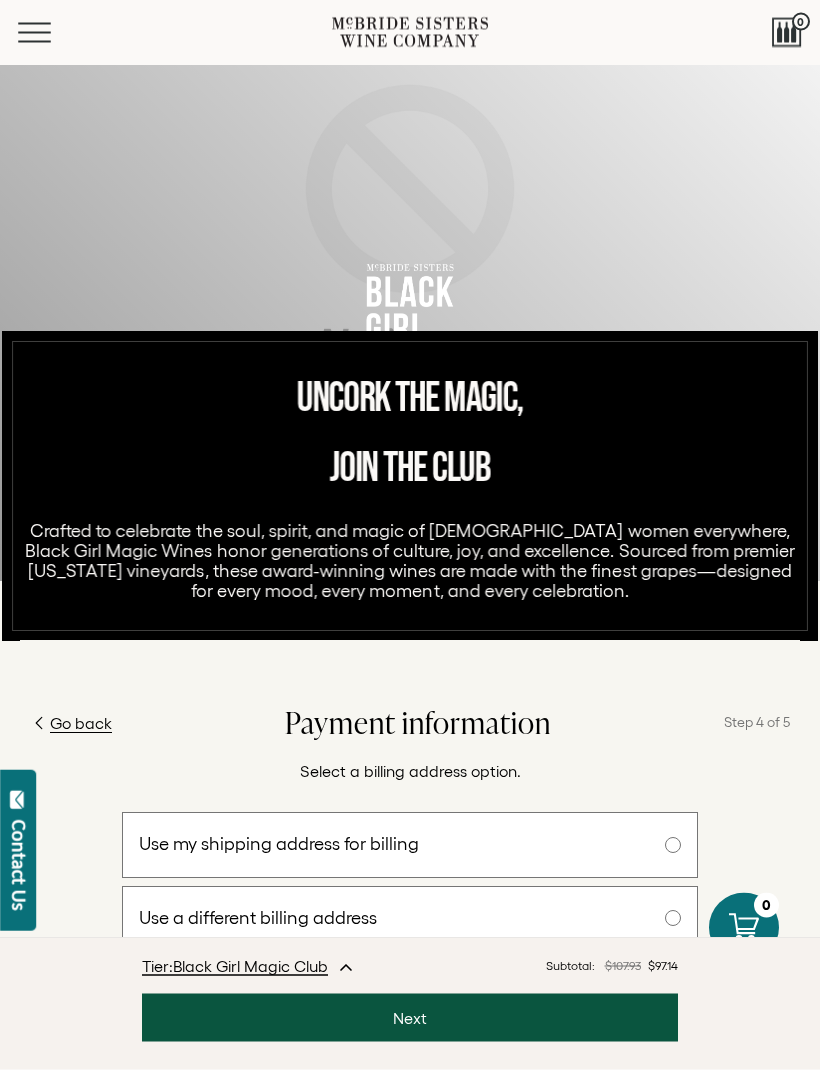 scroll, scrollTop: 125, scrollLeft: 0, axis: vertical 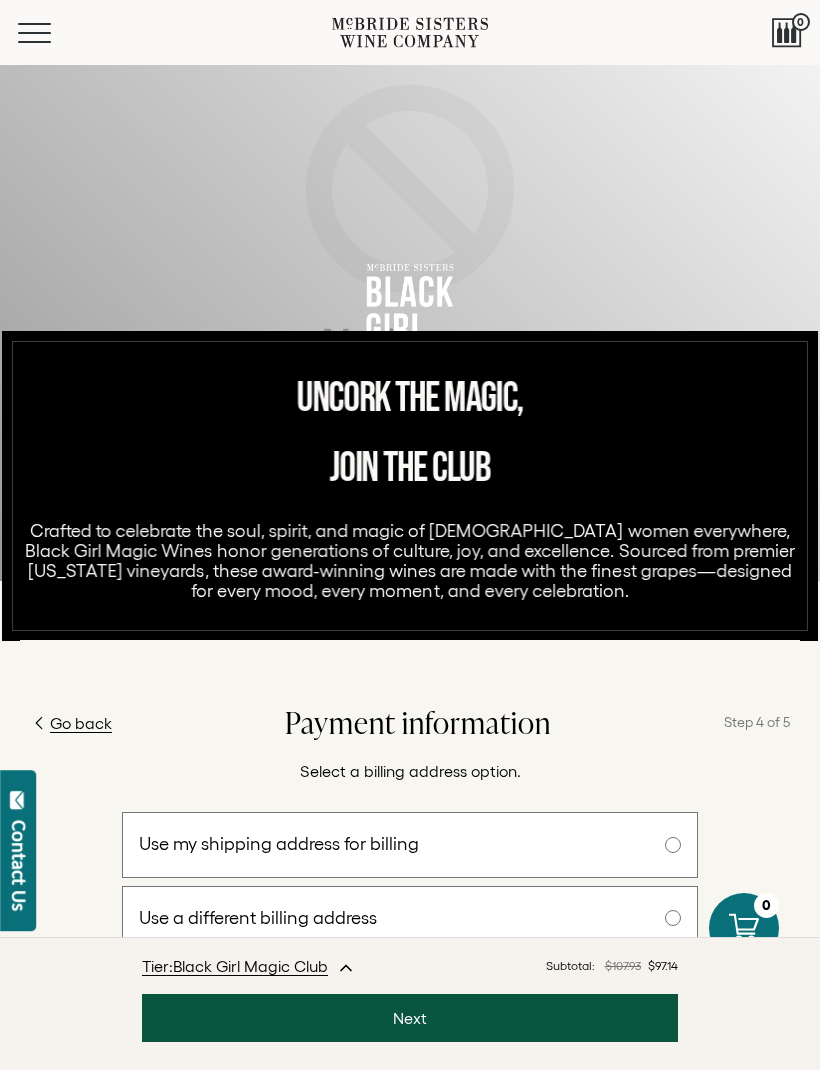 click at bounding box center [341, 966] 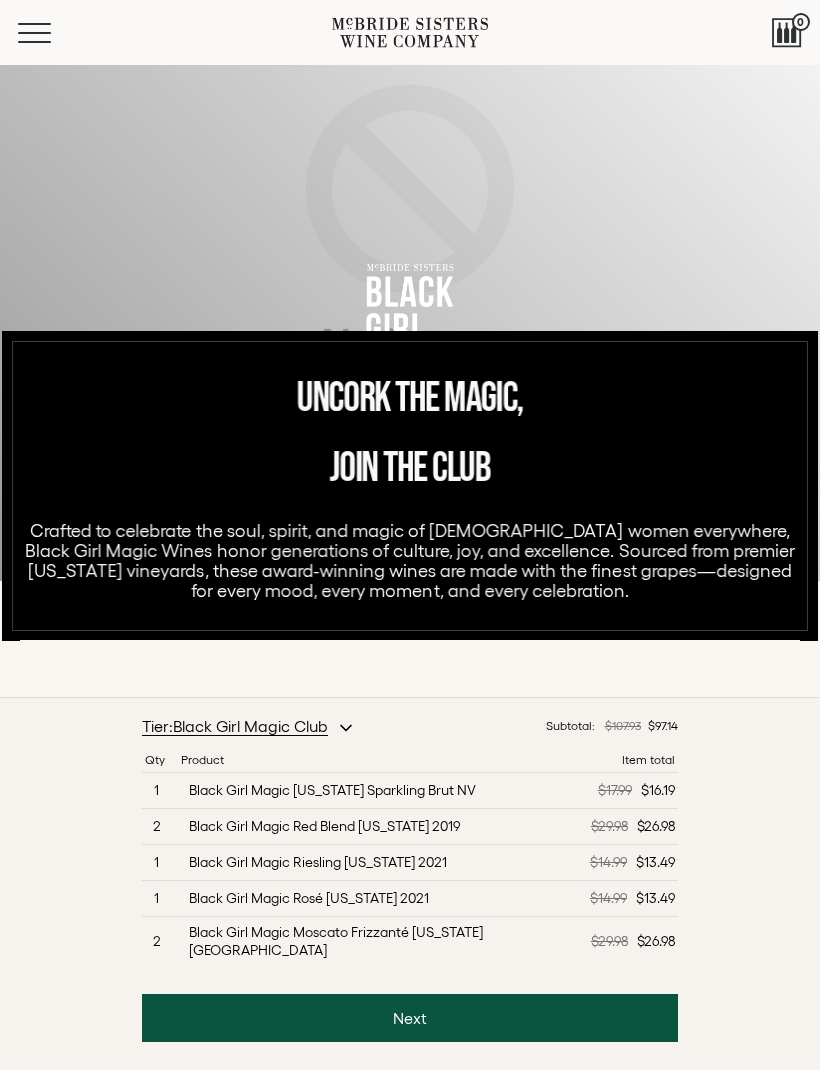 click on "Next" at bounding box center (410, 1018) 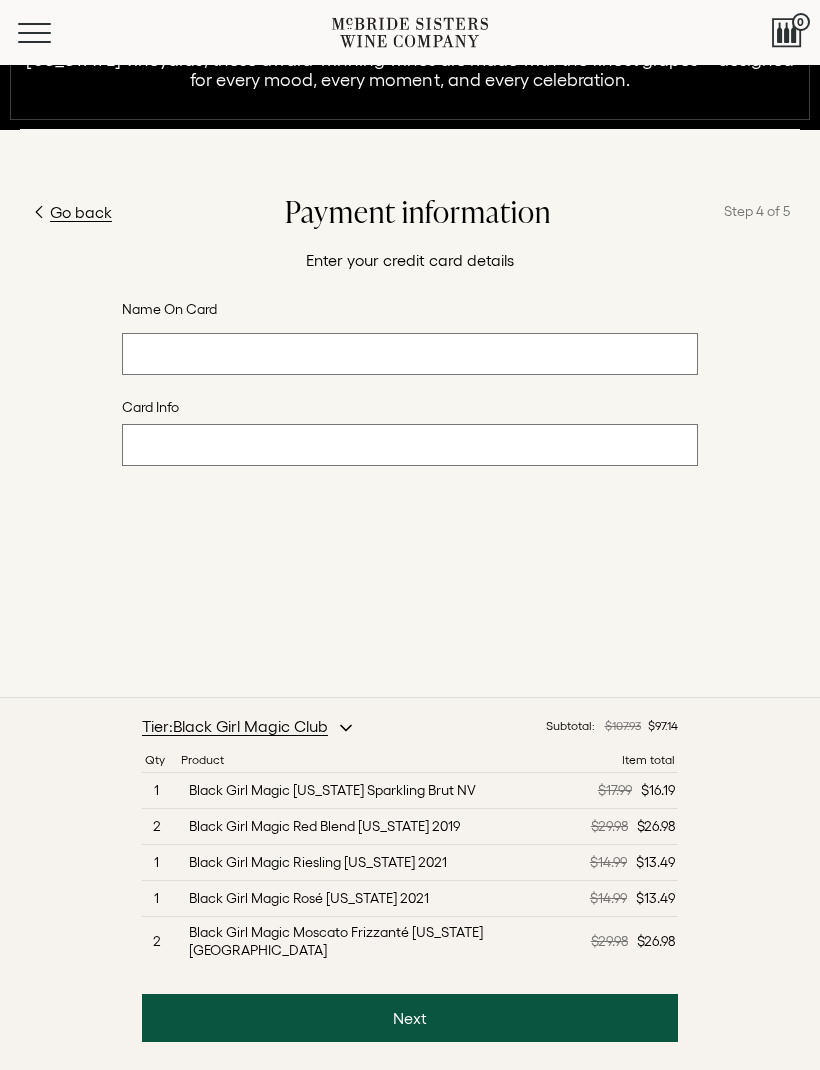 scroll, scrollTop: 664, scrollLeft: 0, axis: vertical 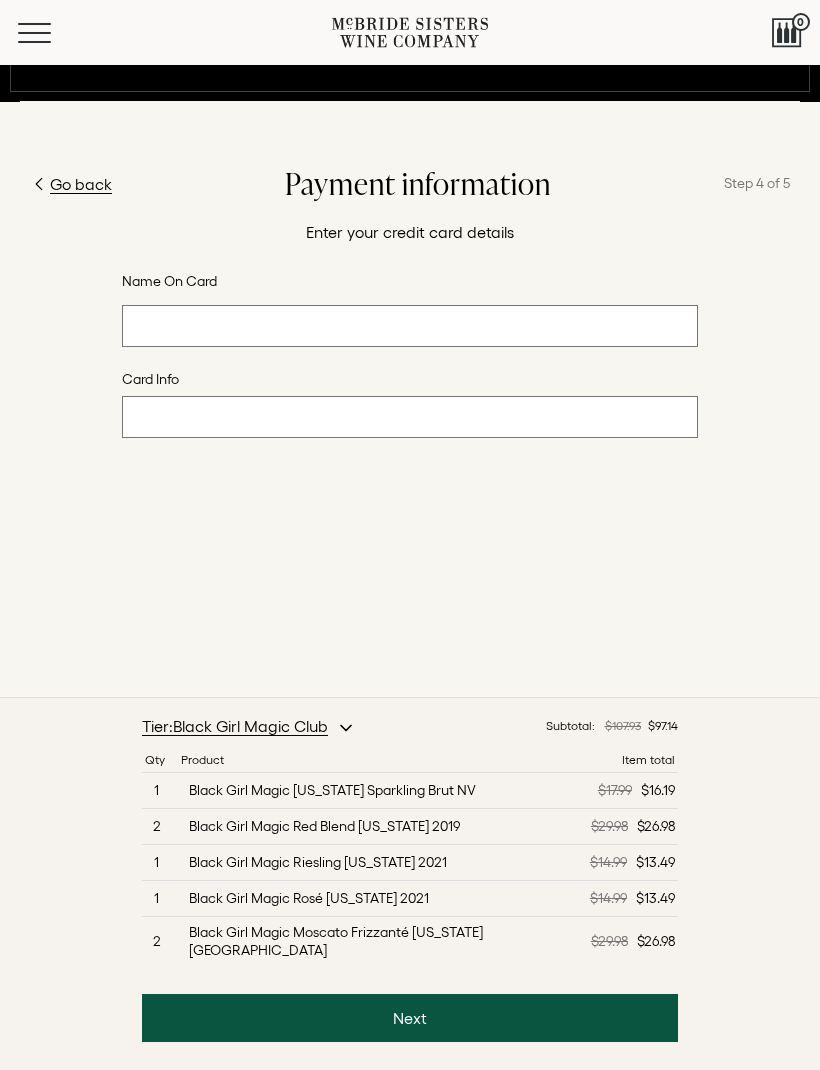click at bounding box center (410, 326) 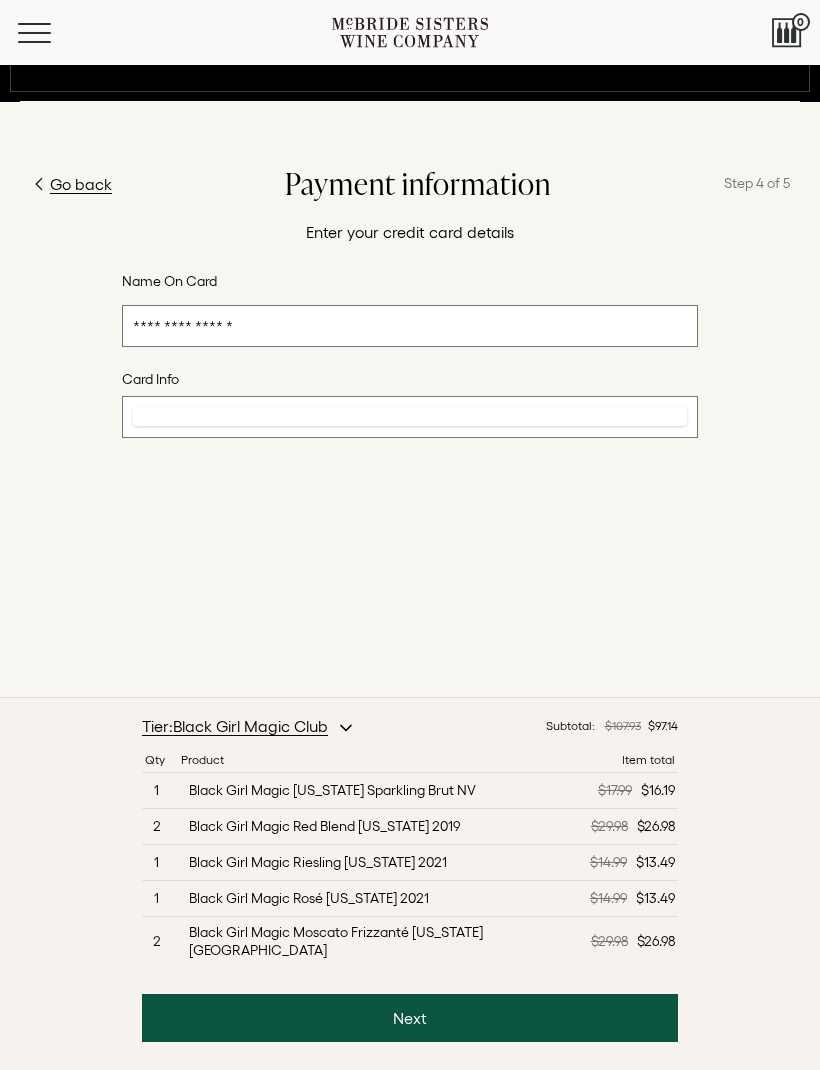 type on "[object Object]" 